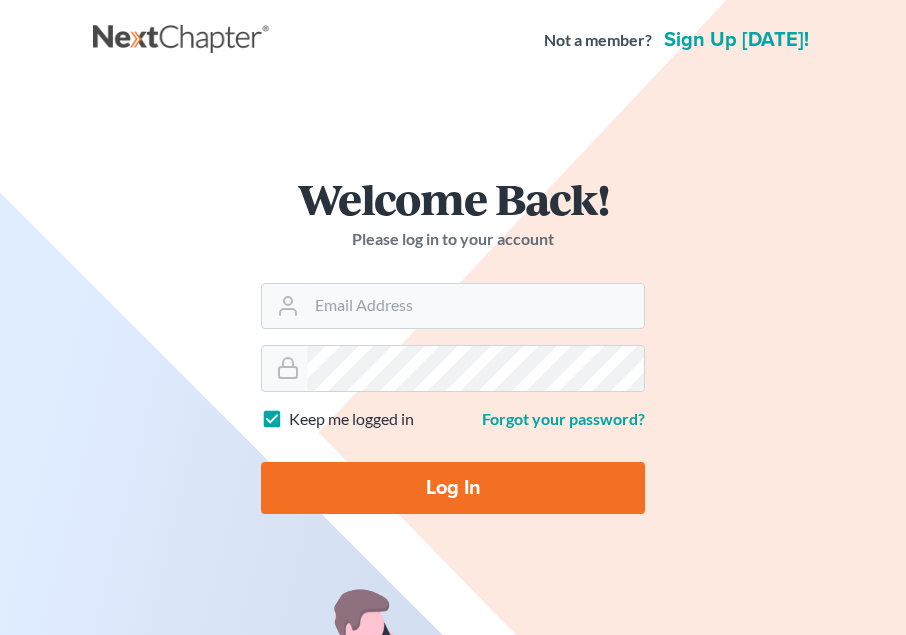 scroll, scrollTop: 0, scrollLeft: 0, axis: both 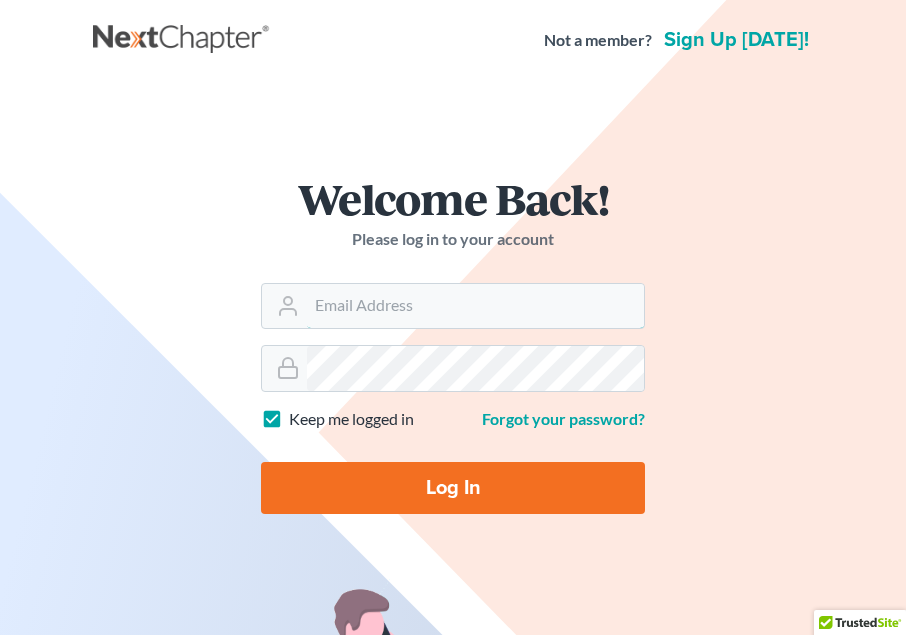 type on "[EMAIL_ADDRESS][DOMAIN_NAME]" 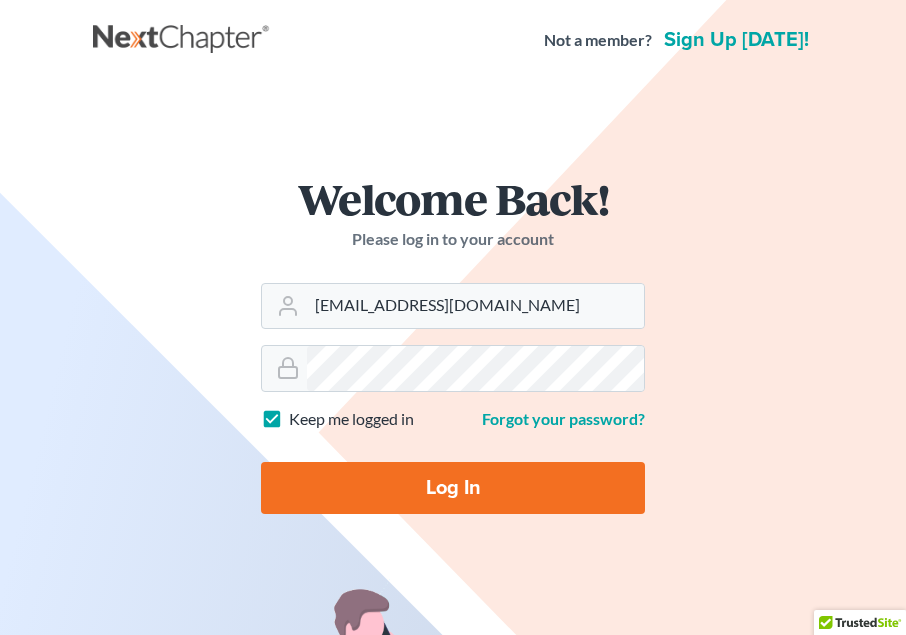 click on "Log In" at bounding box center [453, 488] 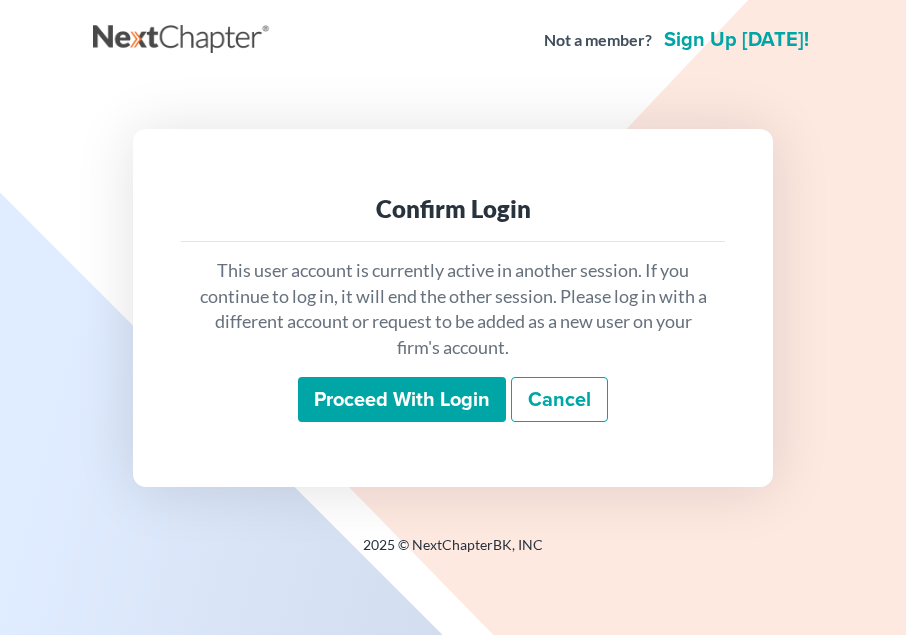 scroll, scrollTop: 0, scrollLeft: 0, axis: both 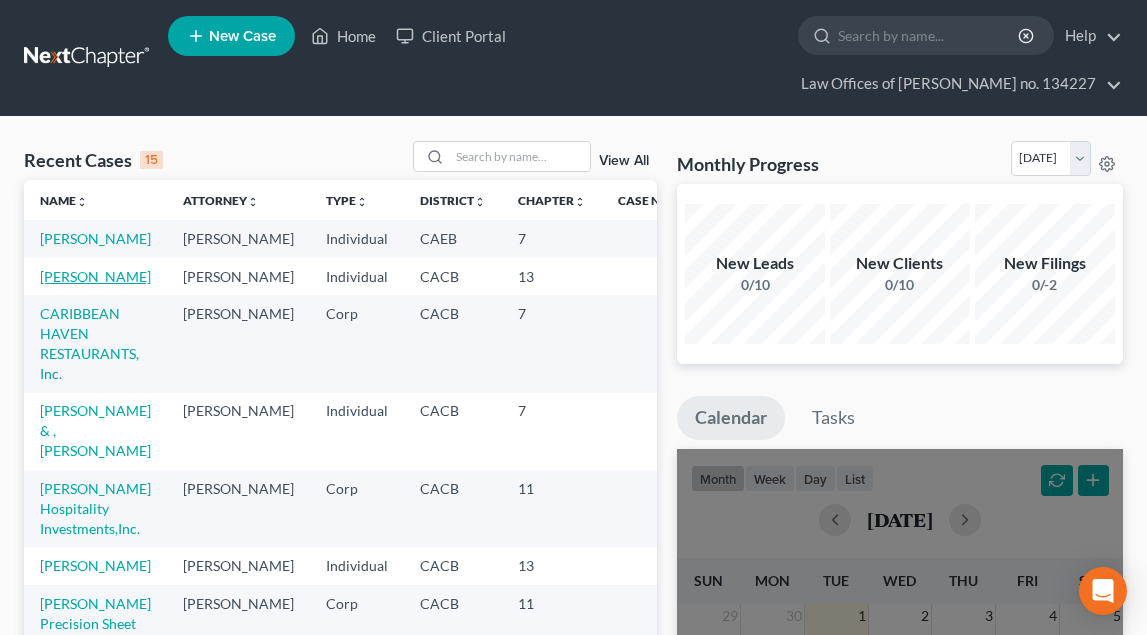 click on "Safran, Joseph" at bounding box center [95, 276] 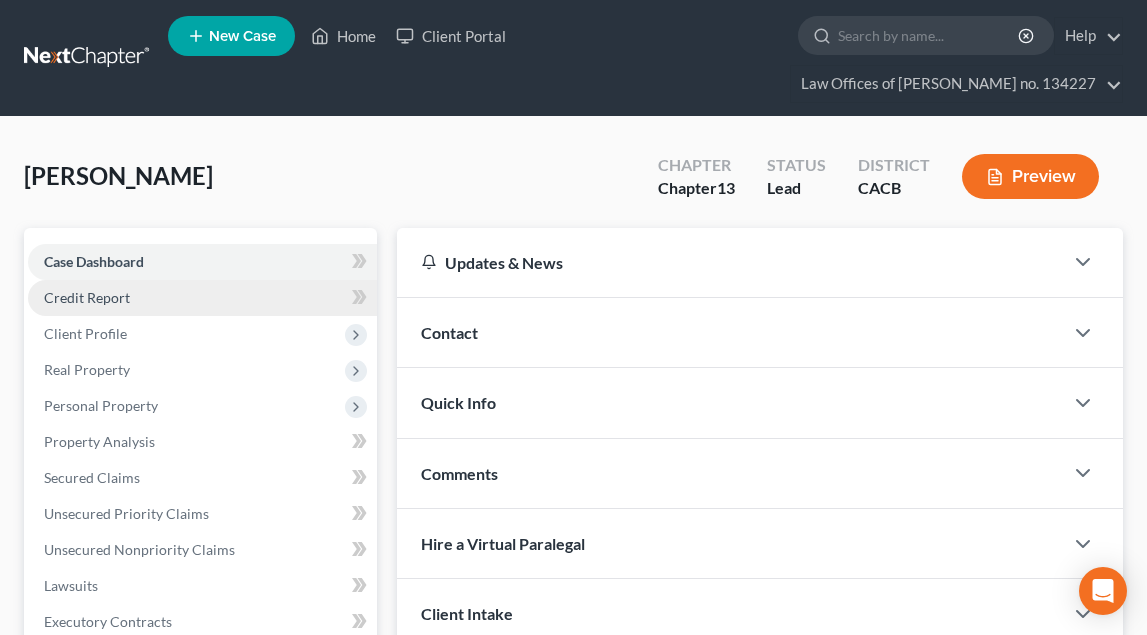 scroll, scrollTop: 0, scrollLeft: 0, axis: both 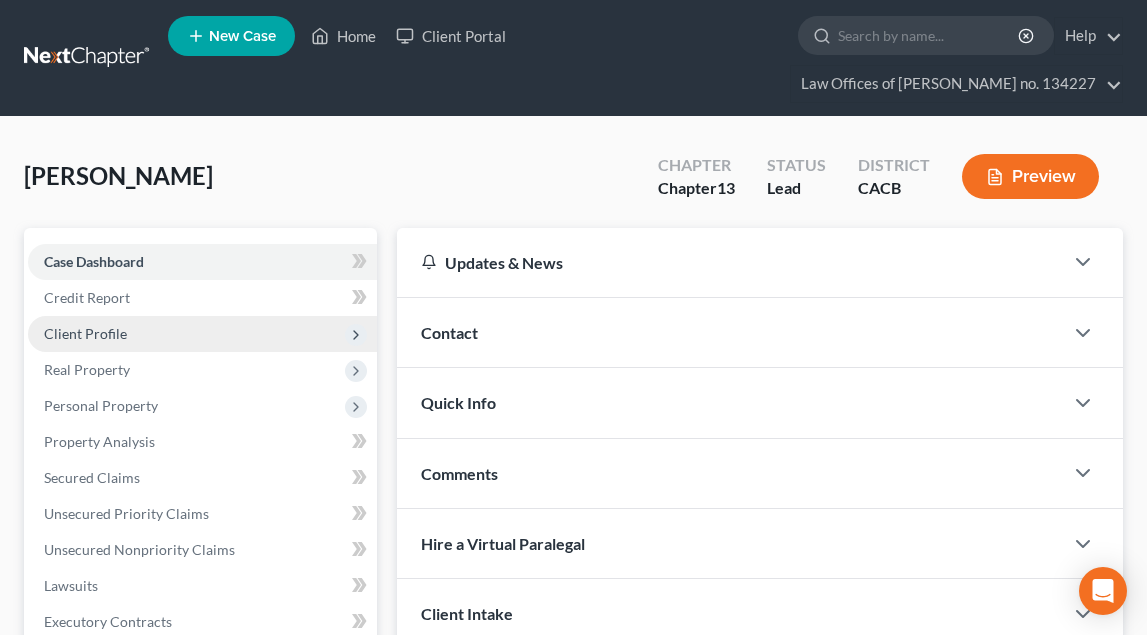 click on "Client Profile" at bounding box center (85, 333) 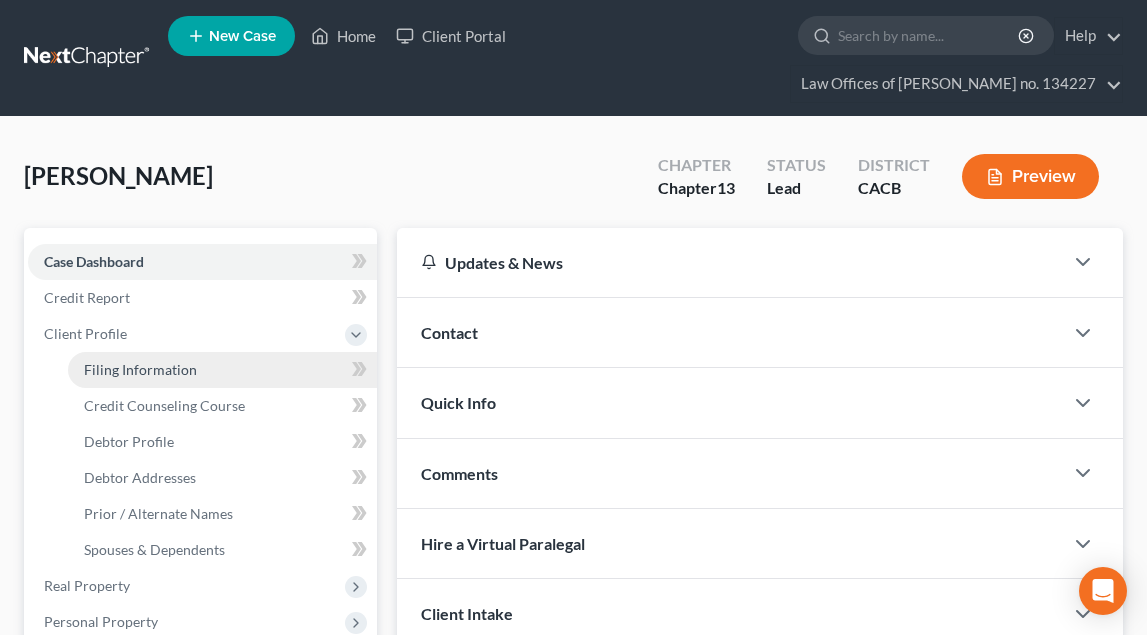 click on "Filing Information" at bounding box center (140, 369) 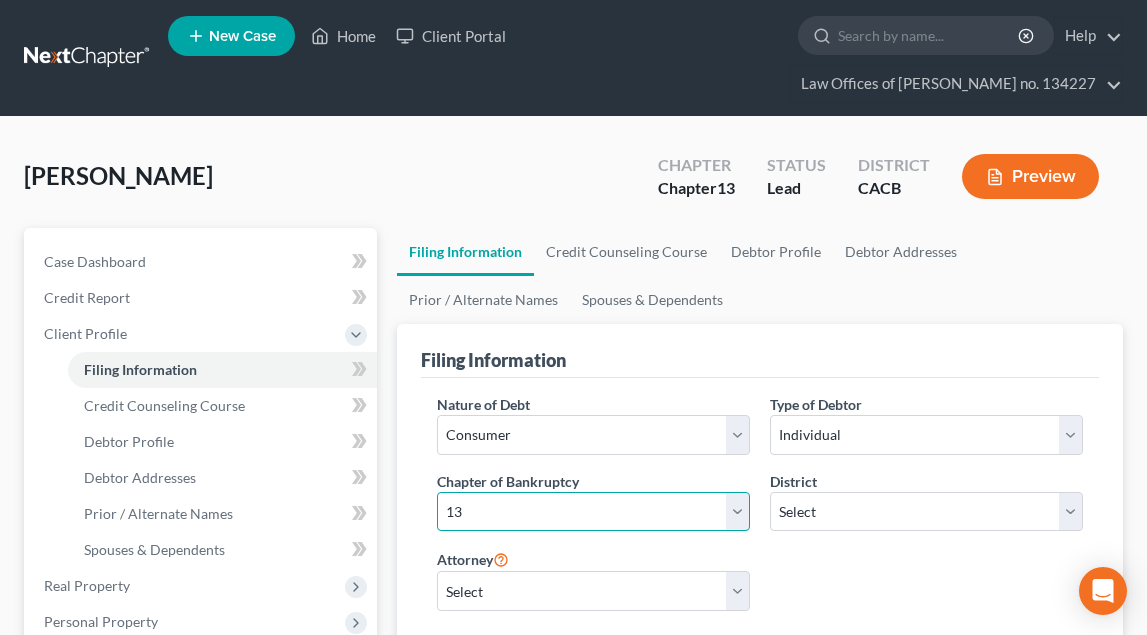 select on "0" 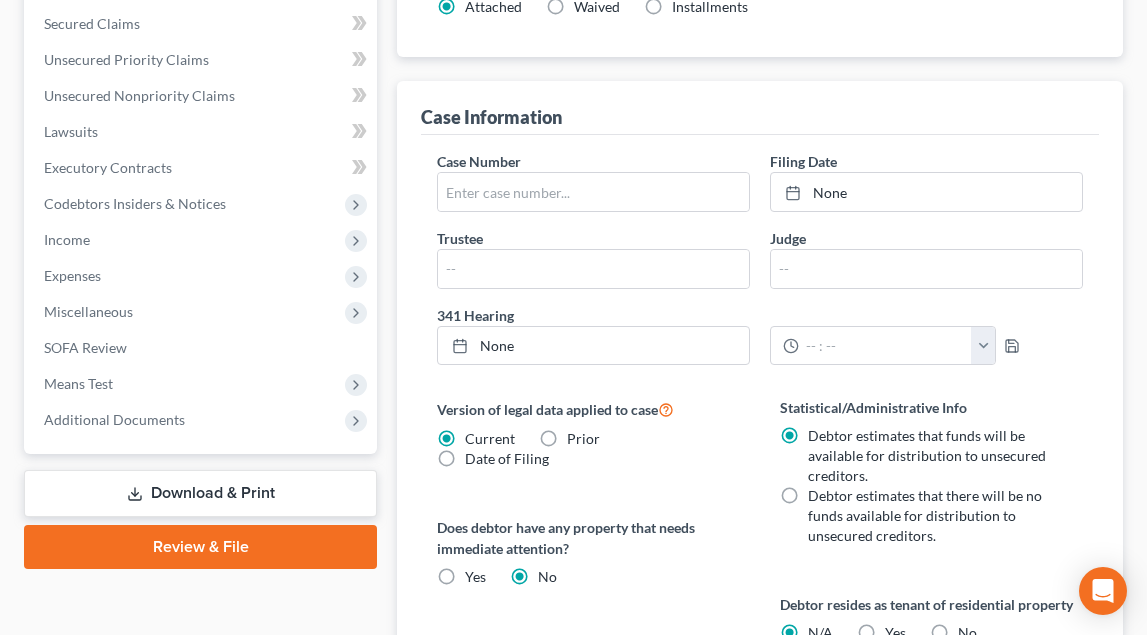 scroll, scrollTop: 671, scrollLeft: 0, axis: vertical 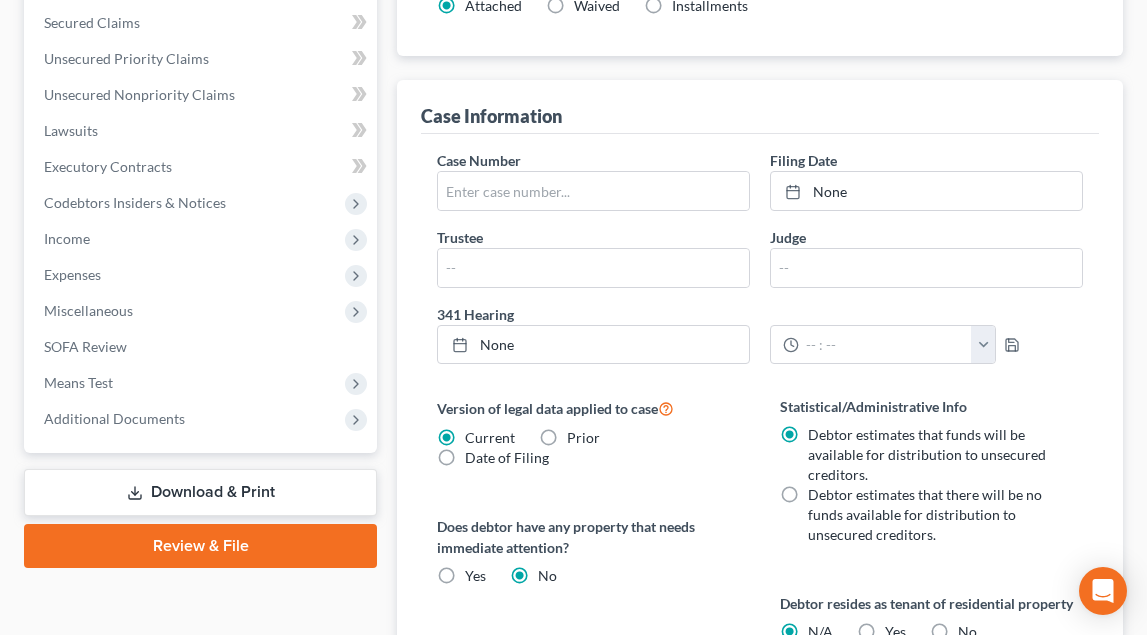 click on "Download & Print" at bounding box center [200, 492] 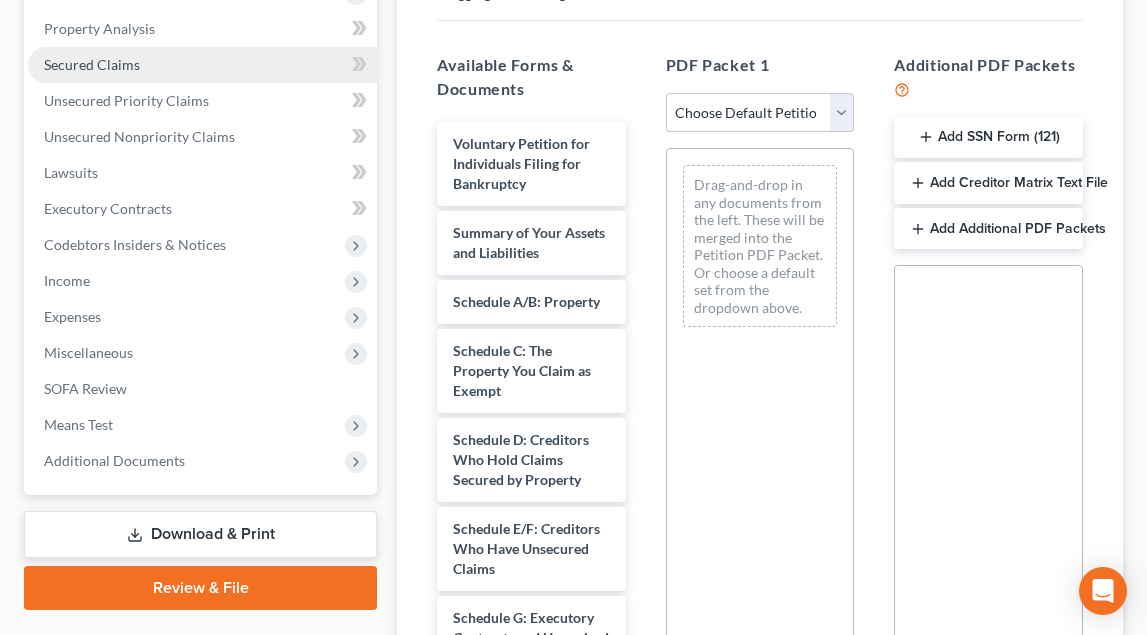 scroll, scrollTop: 415, scrollLeft: 0, axis: vertical 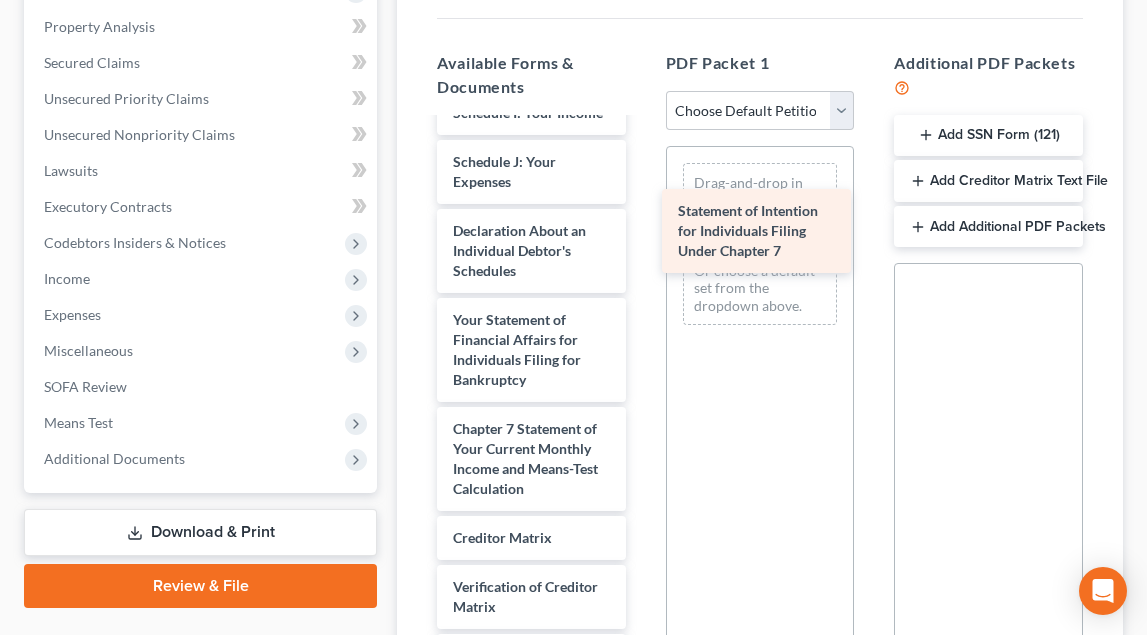 drag, startPoint x: 525, startPoint y: 455, endPoint x: 750, endPoint y: 238, distance: 312.59238 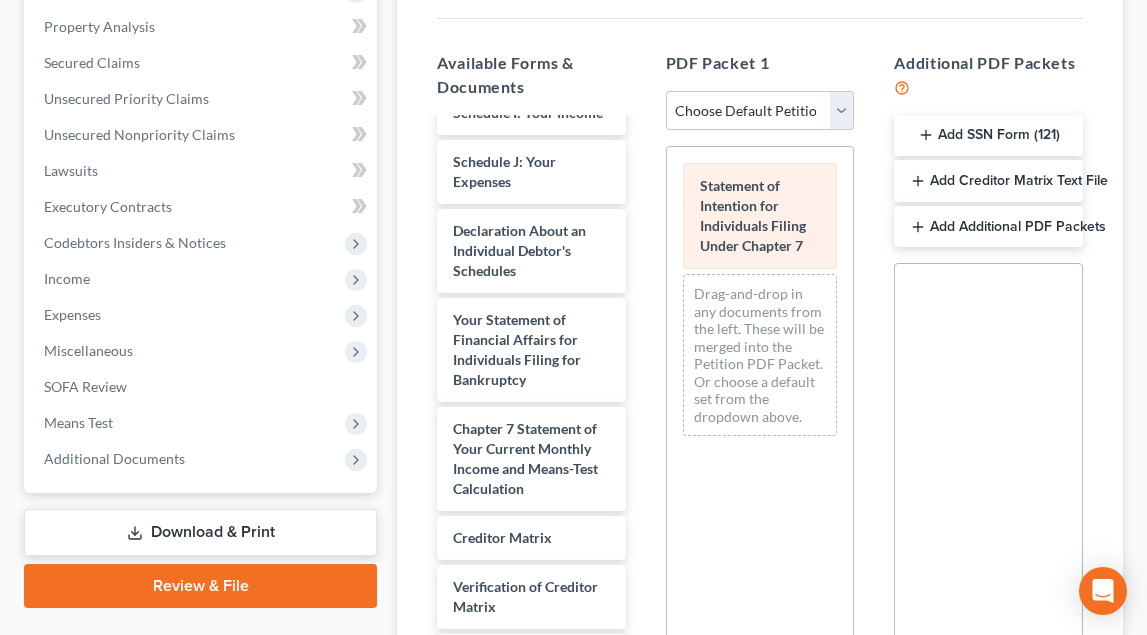 click on "Statement of Intention for Individuals Filing Under Chapter 7" at bounding box center (753, 215) 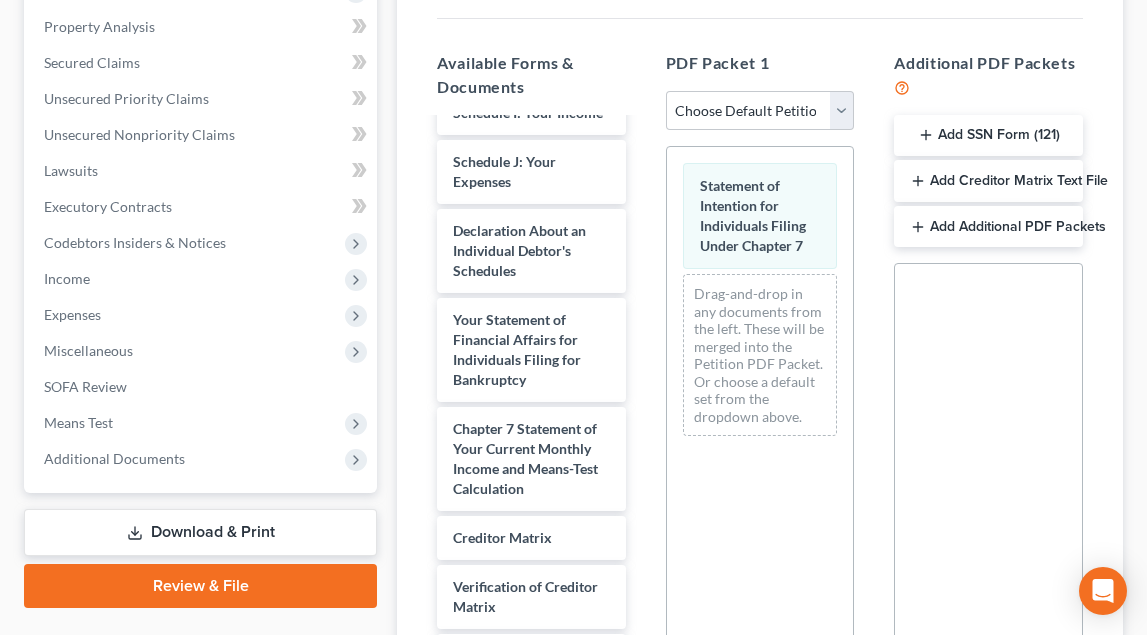 click on "Drag-and-drop in any documents from the left. These will be merged into the Petition PDF Packet. Or choose a default set from the dropdown above." at bounding box center (760, 355) 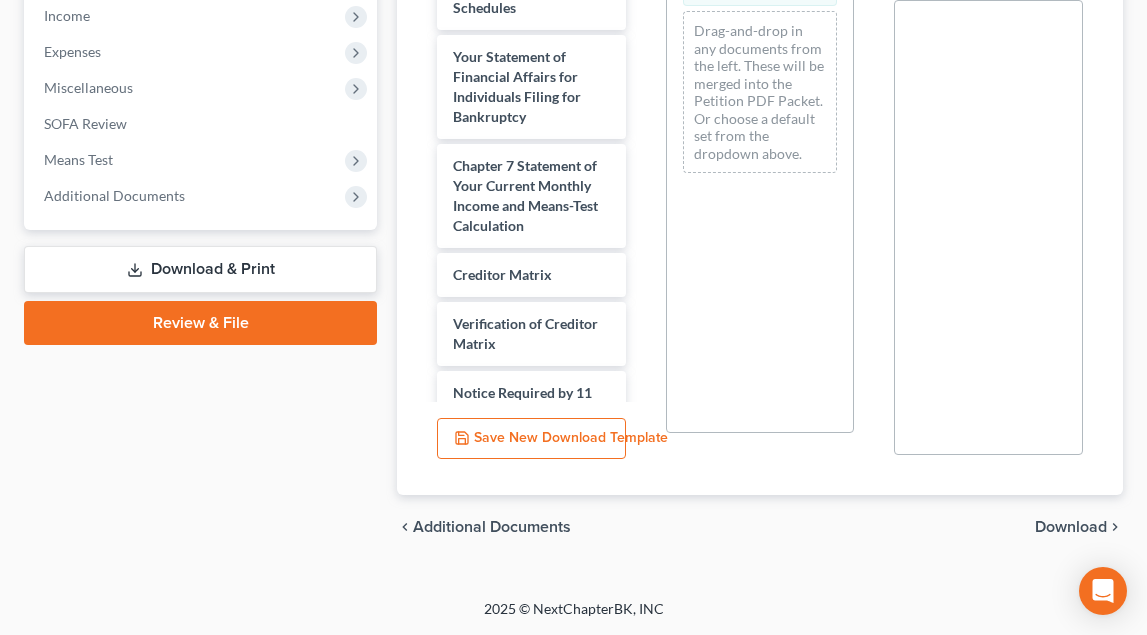 scroll, scrollTop: 678, scrollLeft: 0, axis: vertical 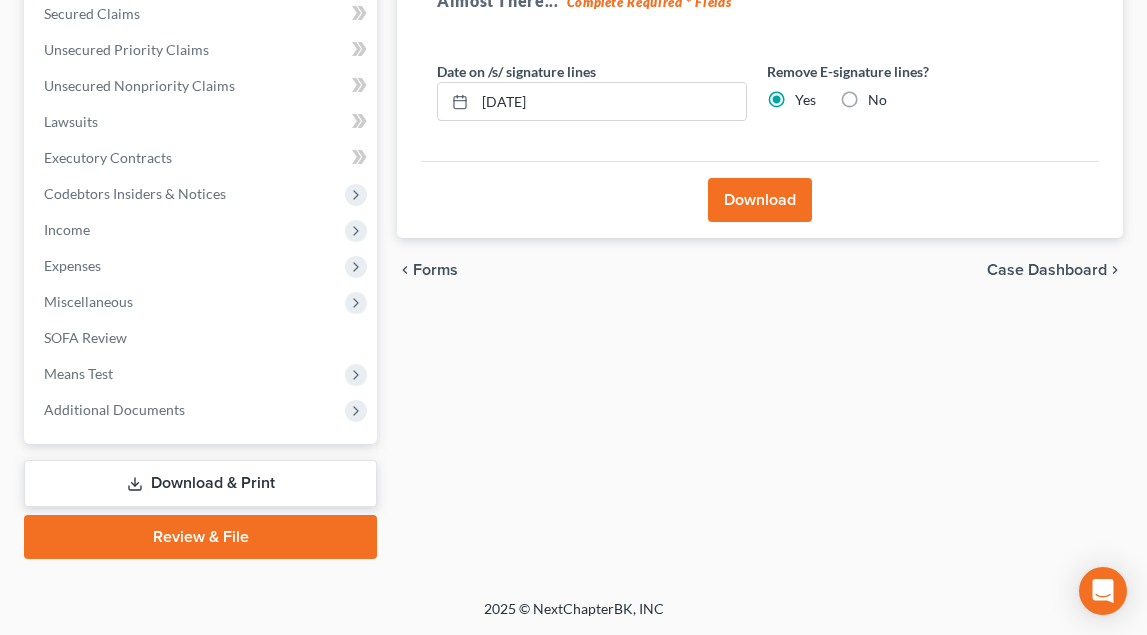 click on "Download" at bounding box center [760, 200] 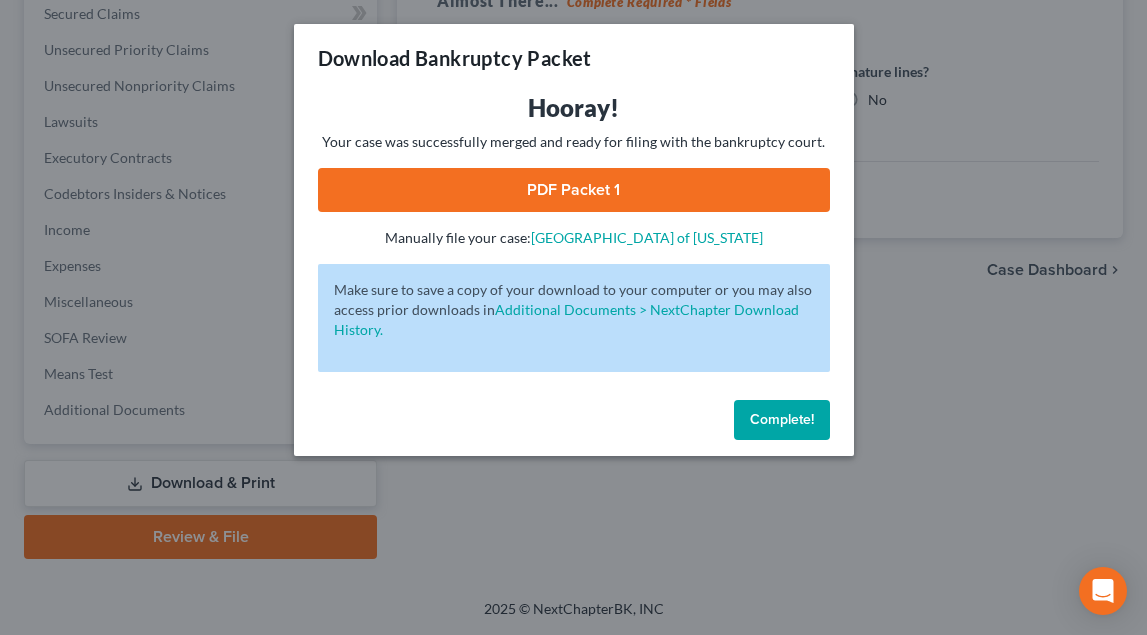 click on "PDF Packet 1" at bounding box center (574, 190) 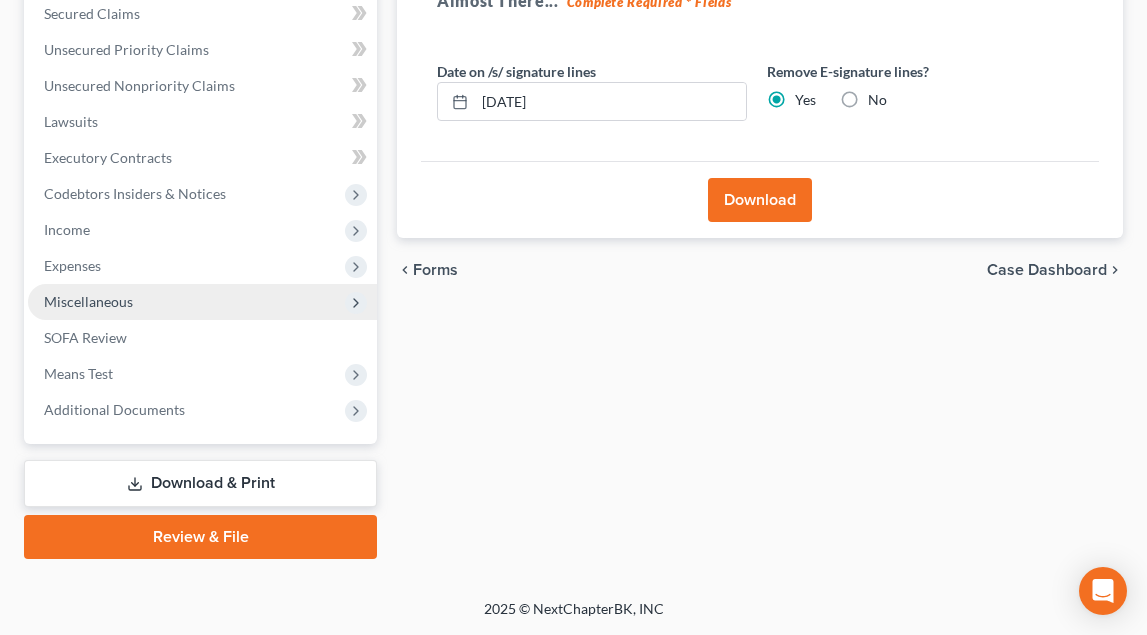 click on "Miscellaneous" at bounding box center [202, 302] 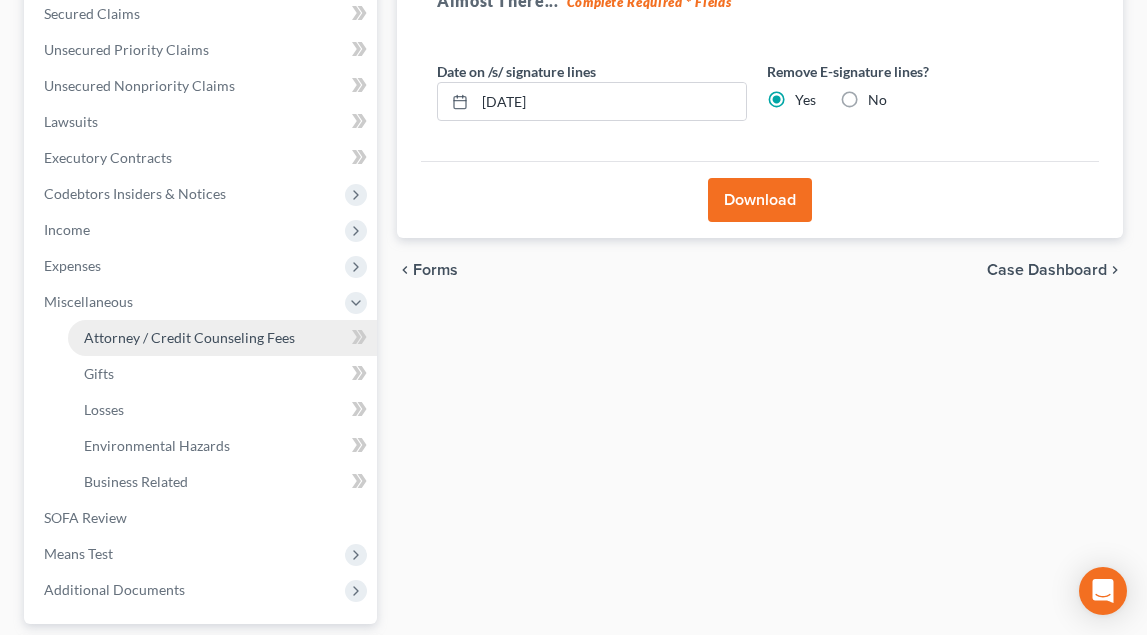 click on "Attorney / Credit Counseling Fees" at bounding box center [189, 337] 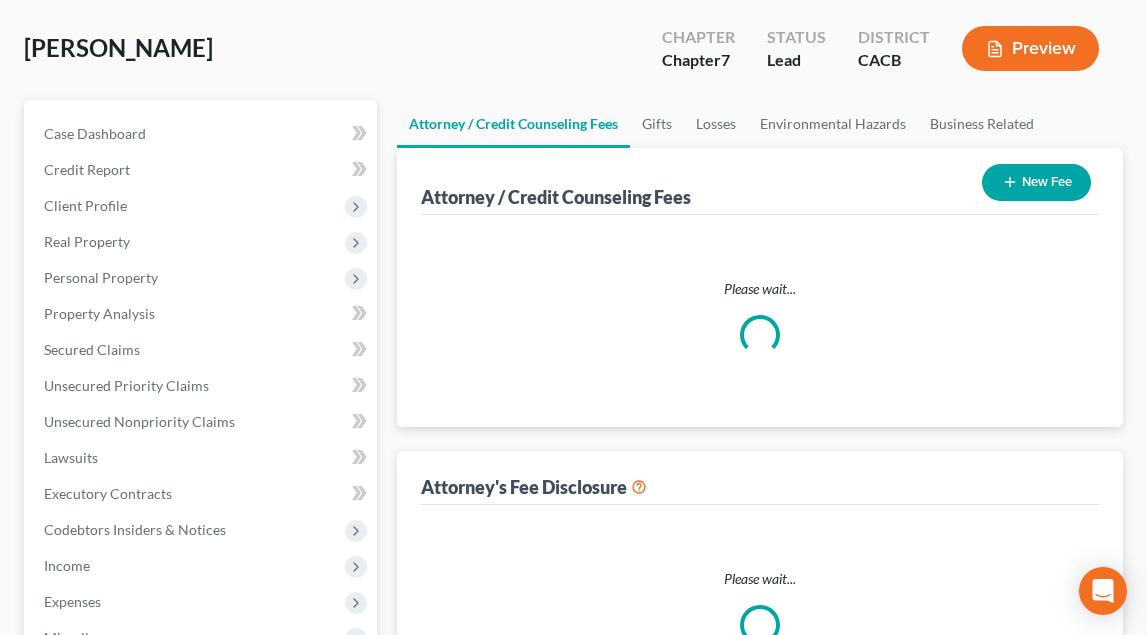 scroll, scrollTop: 0, scrollLeft: 0, axis: both 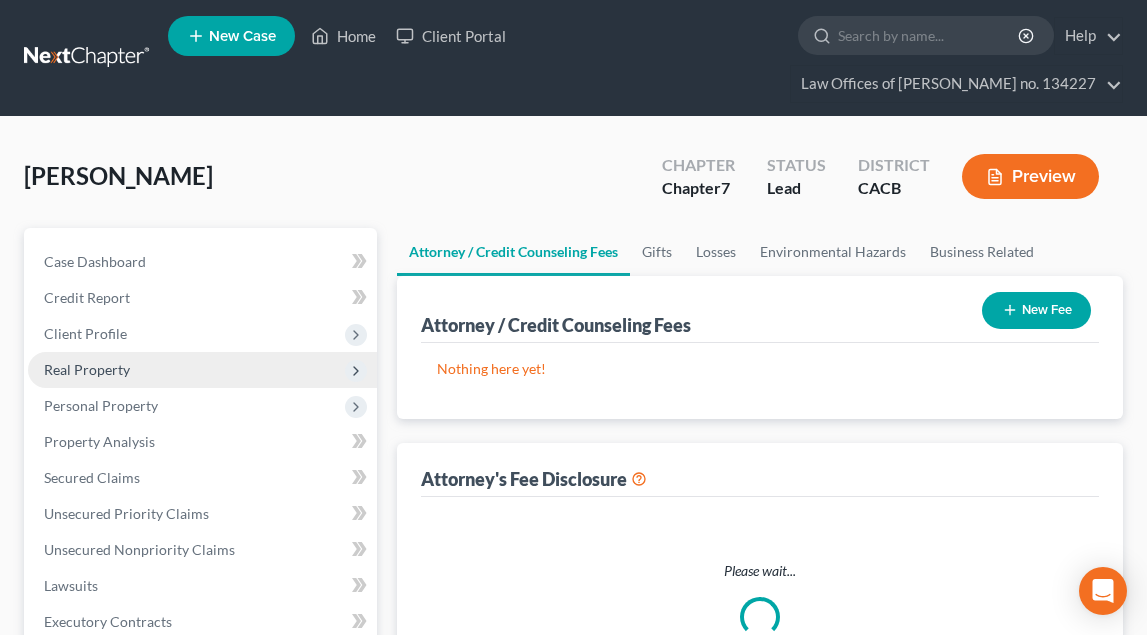 select on "0" 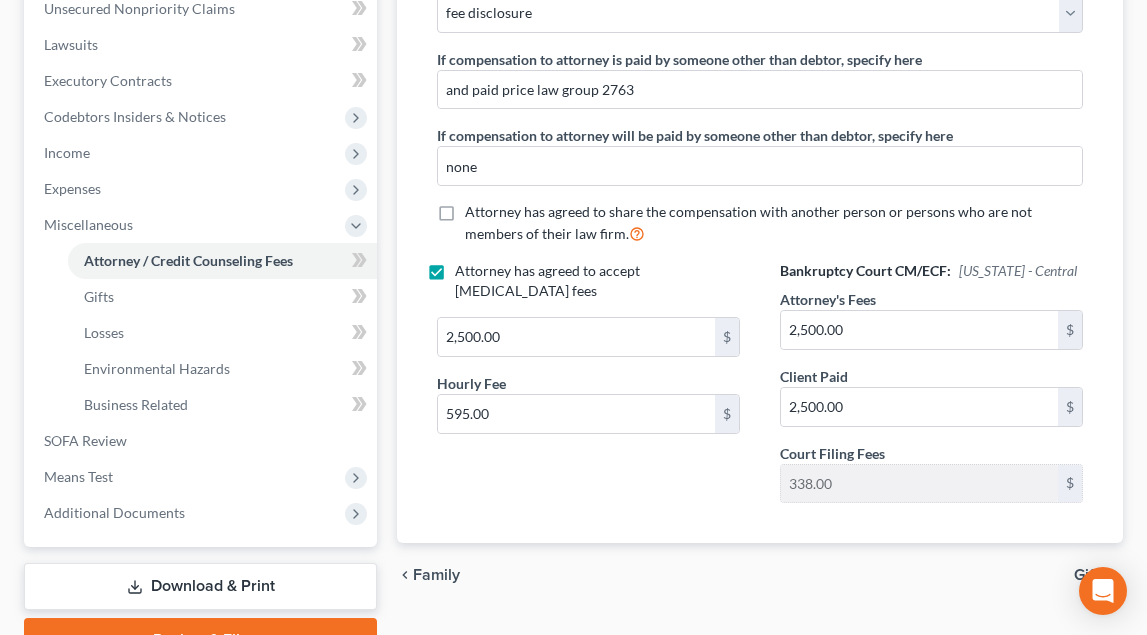 scroll, scrollTop: 541, scrollLeft: 0, axis: vertical 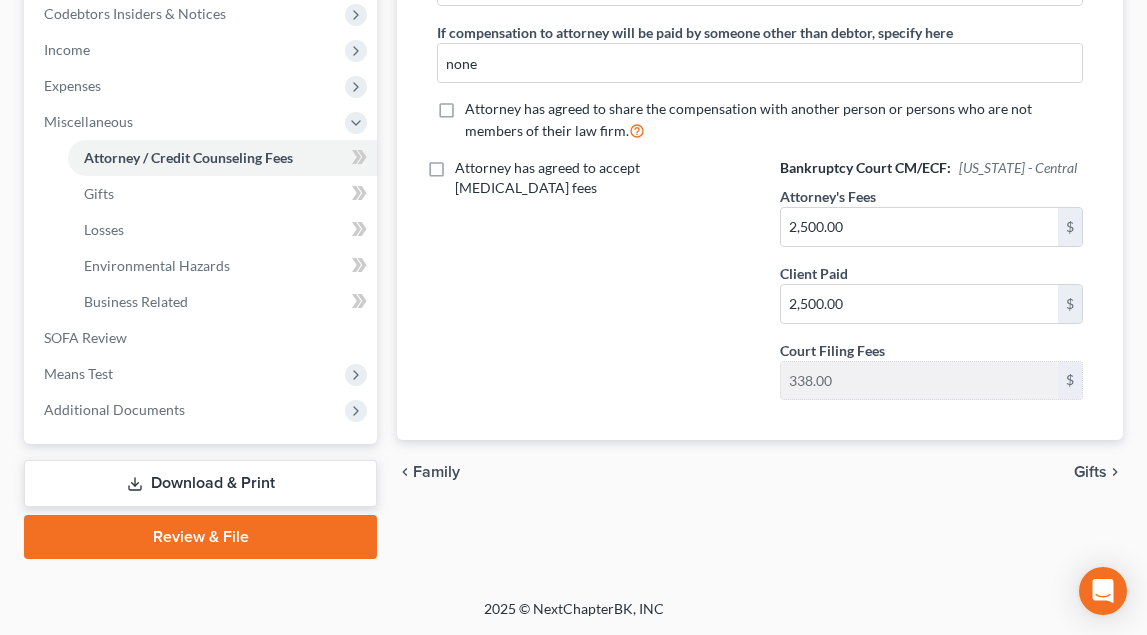 click on "Download & Print" at bounding box center [200, 483] 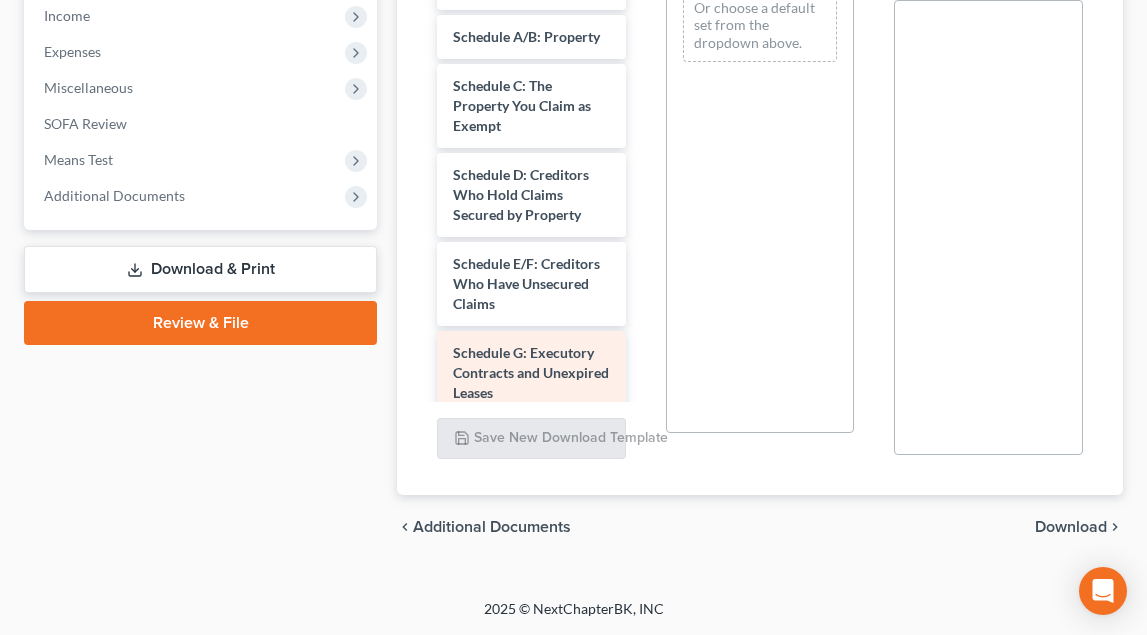 scroll, scrollTop: 678, scrollLeft: 0, axis: vertical 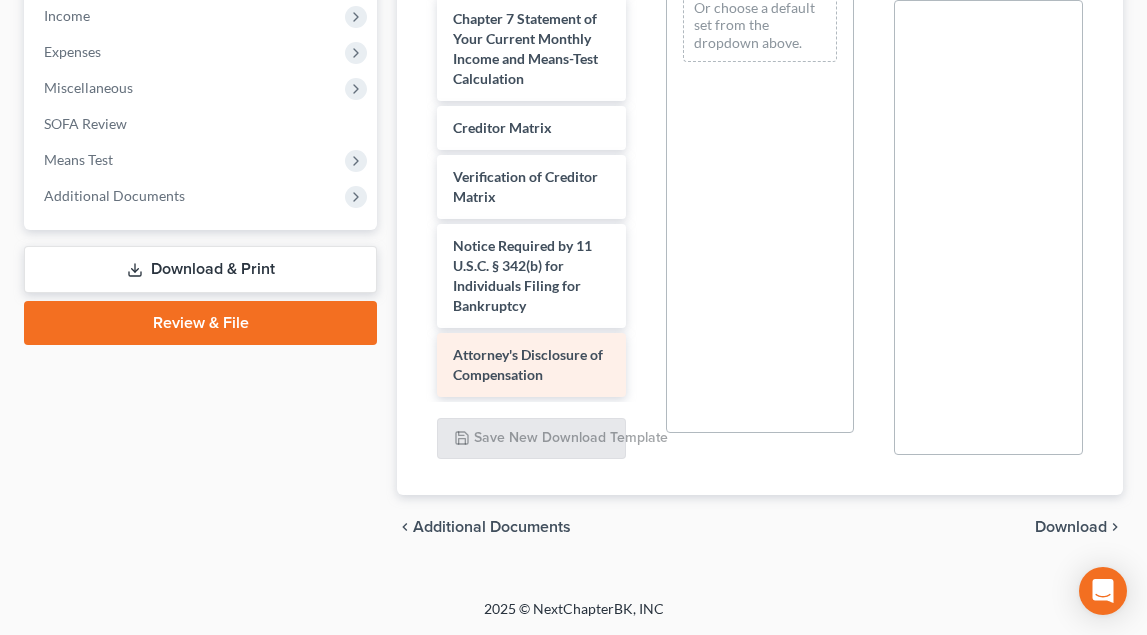 click on "Attorney's Disclosure of Compensation" at bounding box center (528, 364) 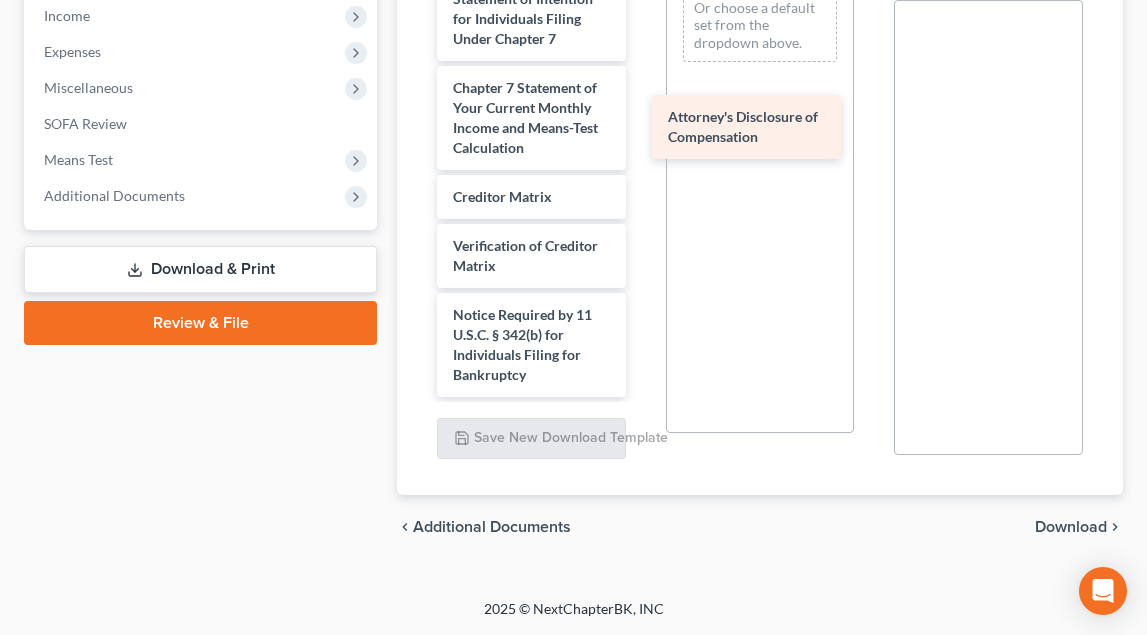 scroll, scrollTop: 828, scrollLeft: 0, axis: vertical 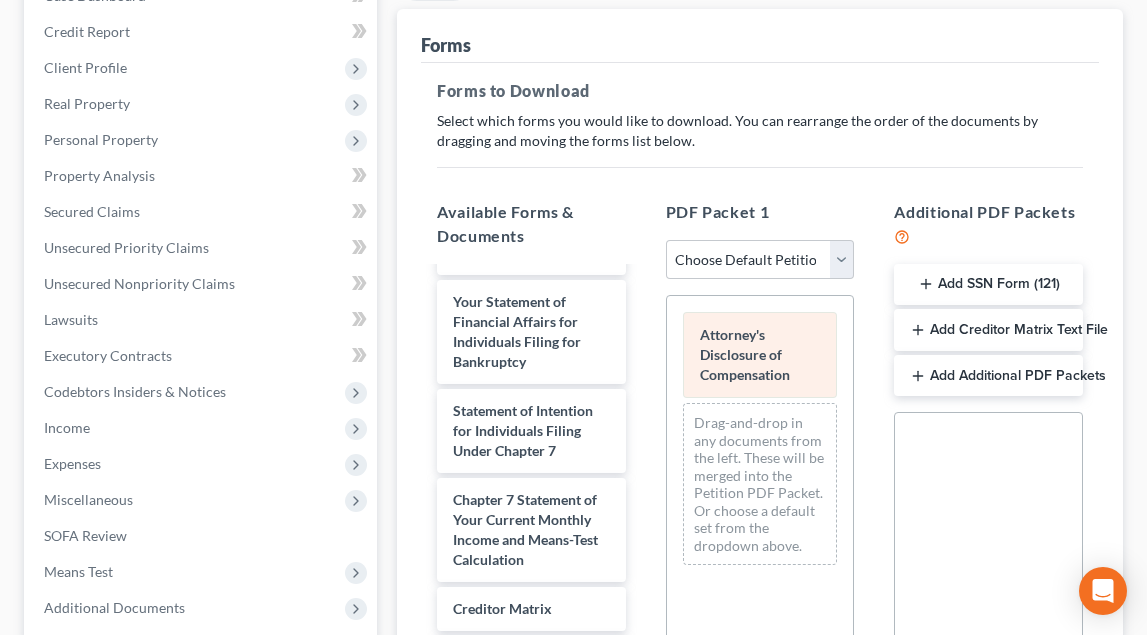 click on "Attorney's Disclosure of Compensation" at bounding box center (745, 354) 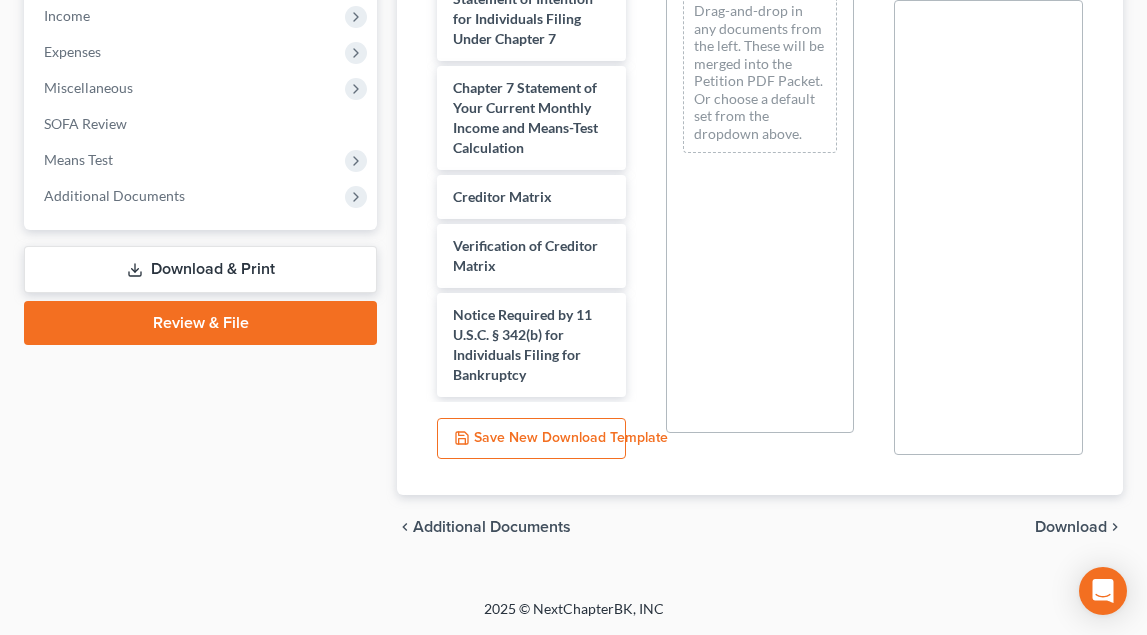 click on "Download" at bounding box center (1071, 527) 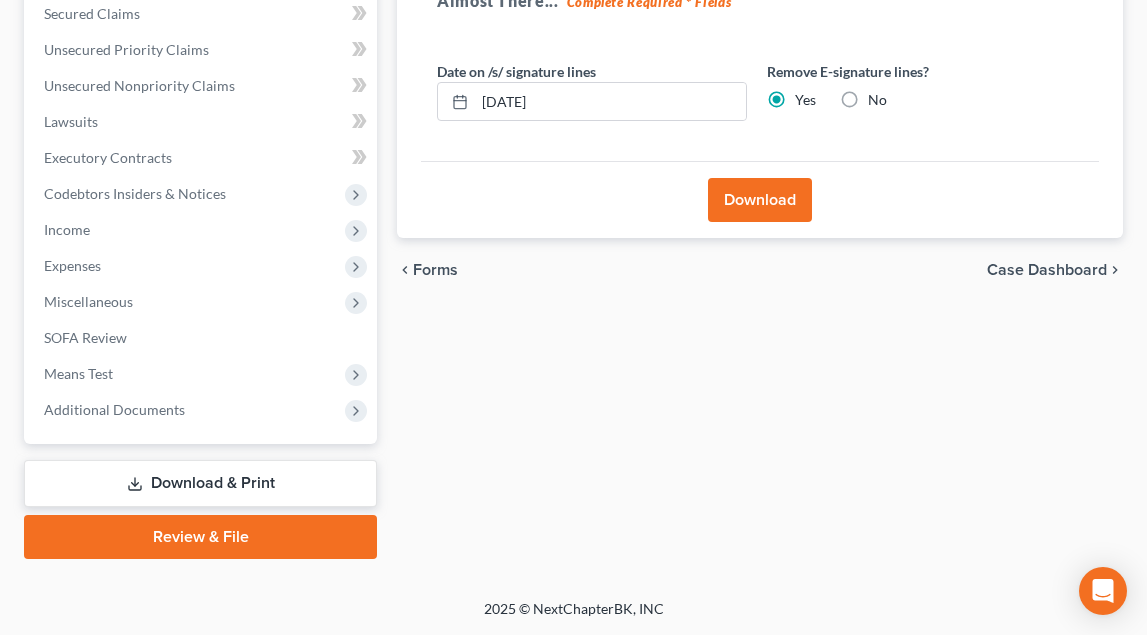 scroll, scrollTop: 464, scrollLeft: 0, axis: vertical 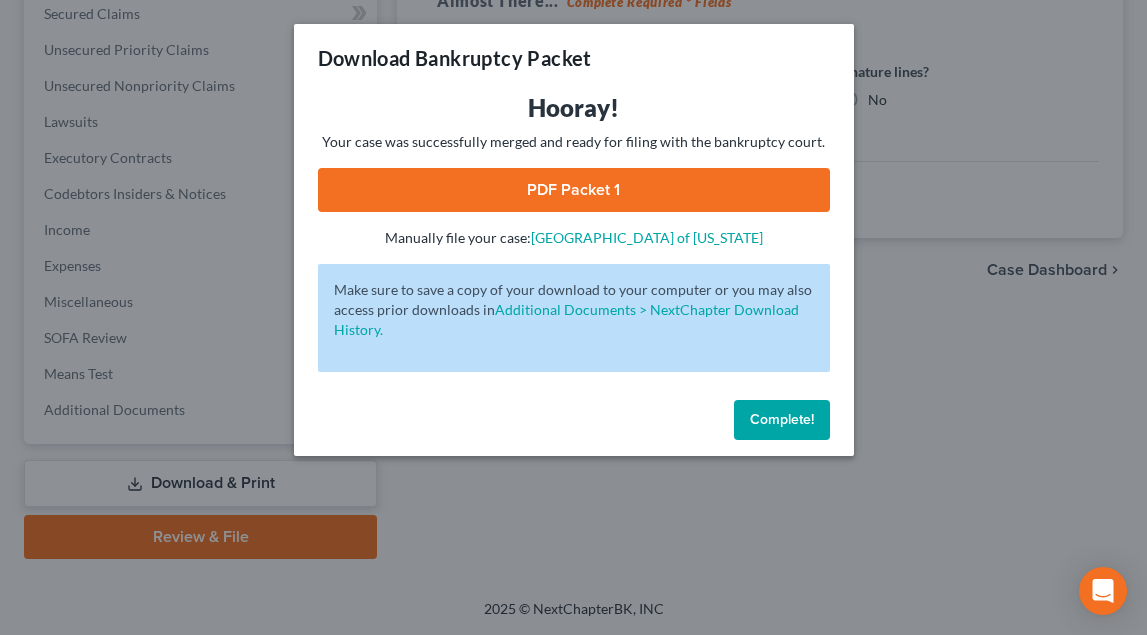 click on "PDF Packet 1" at bounding box center (574, 190) 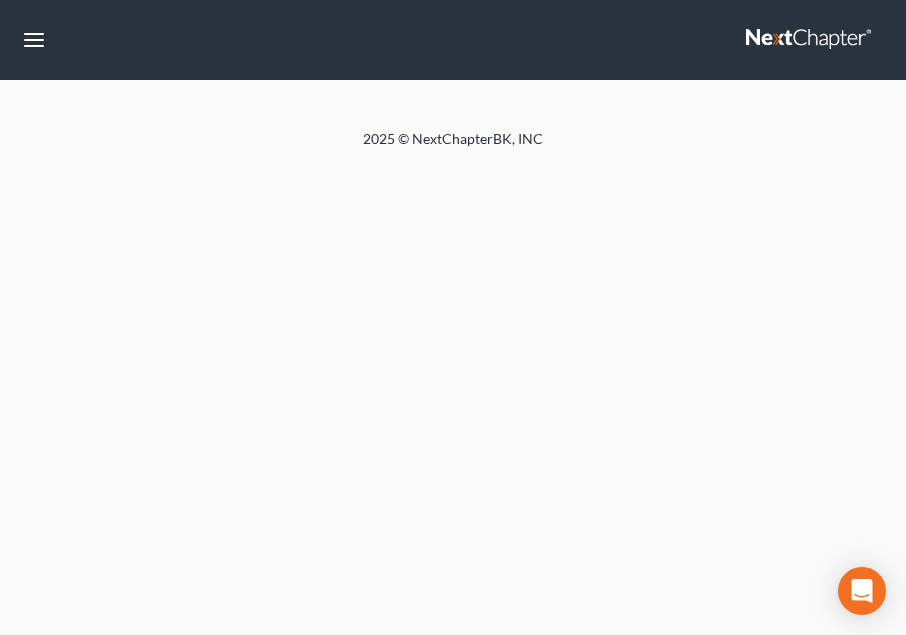 scroll, scrollTop: 0, scrollLeft: 0, axis: both 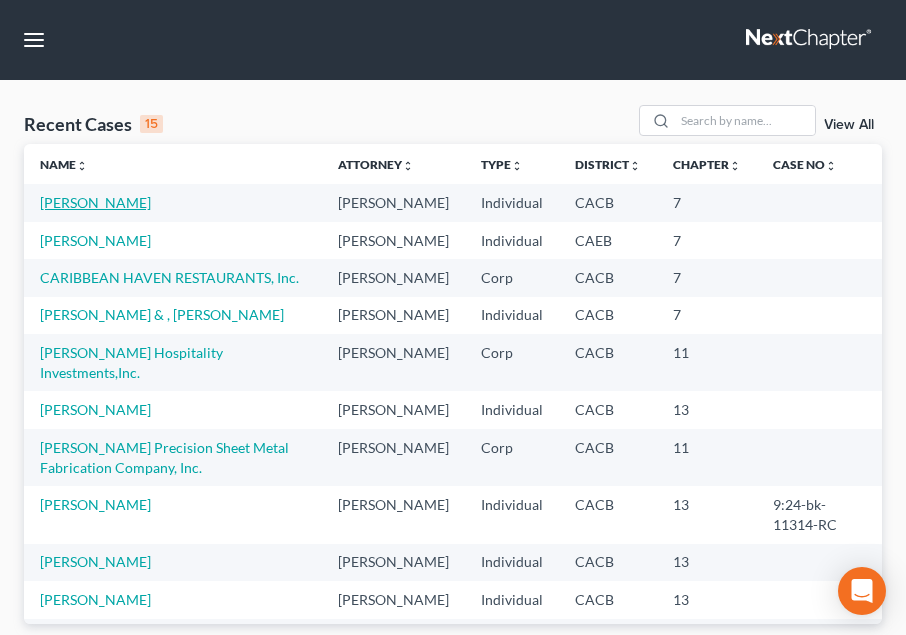 click on "Safran, Joseph" at bounding box center [95, 202] 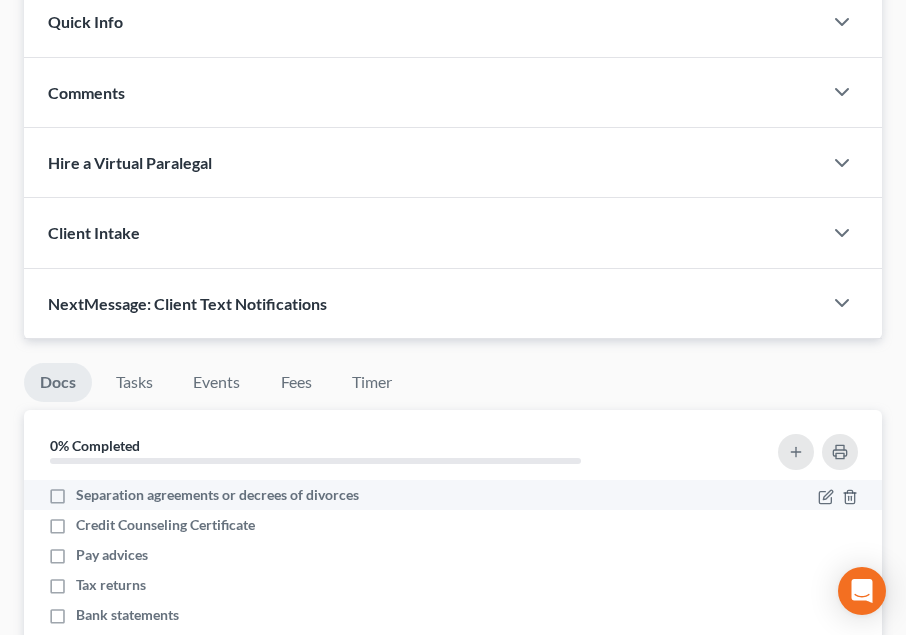 scroll, scrollTop: 407, scrollLeft: 0, axis: vertical 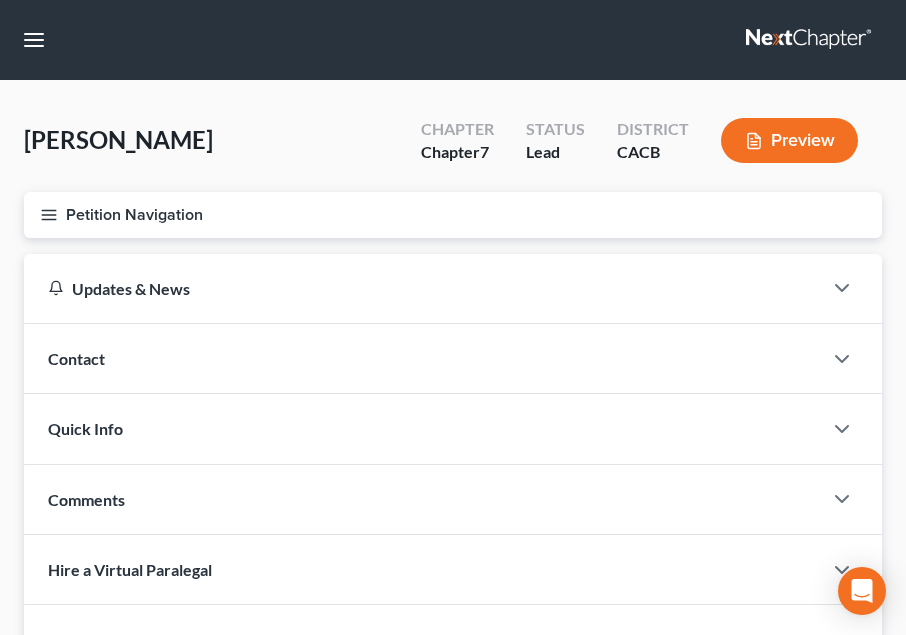 click on "Petition Navigation" at bounding box center [453, 215] 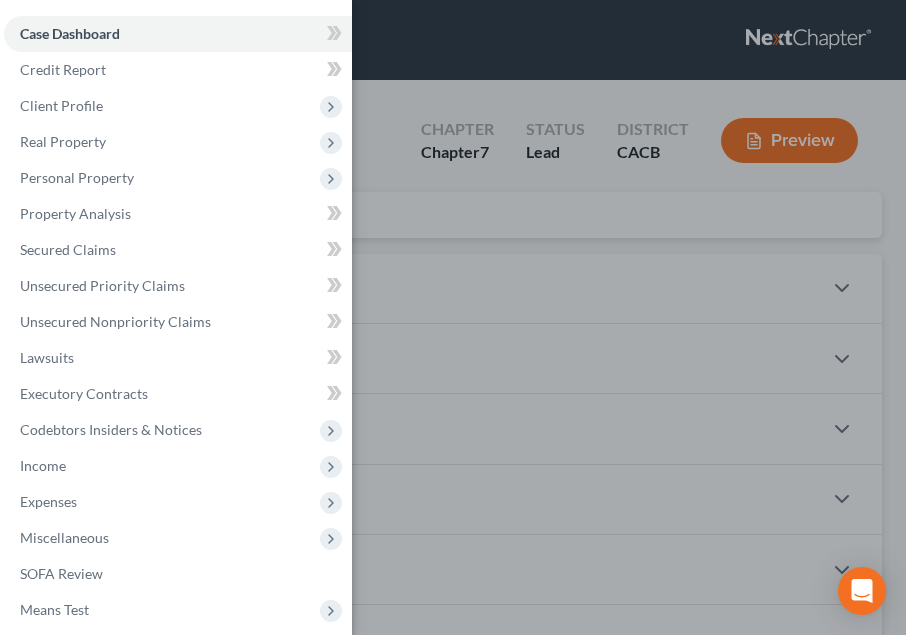click on "Case Dashboard
Payments
Invoices
Payments
Payments
Credit Report
Client Profile" at bounding box center (453, 317) 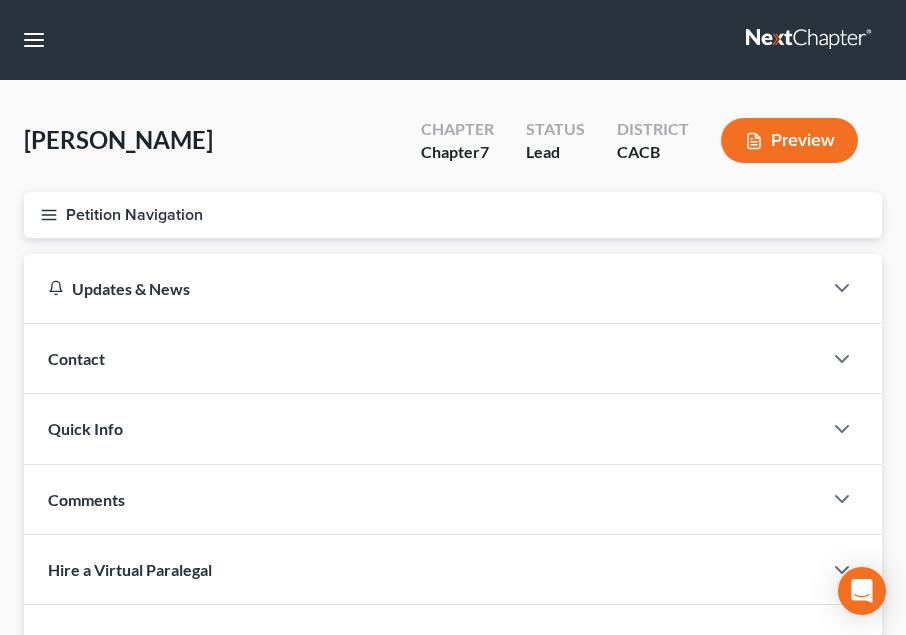click on "Preview" at bounding box center [789, 140] 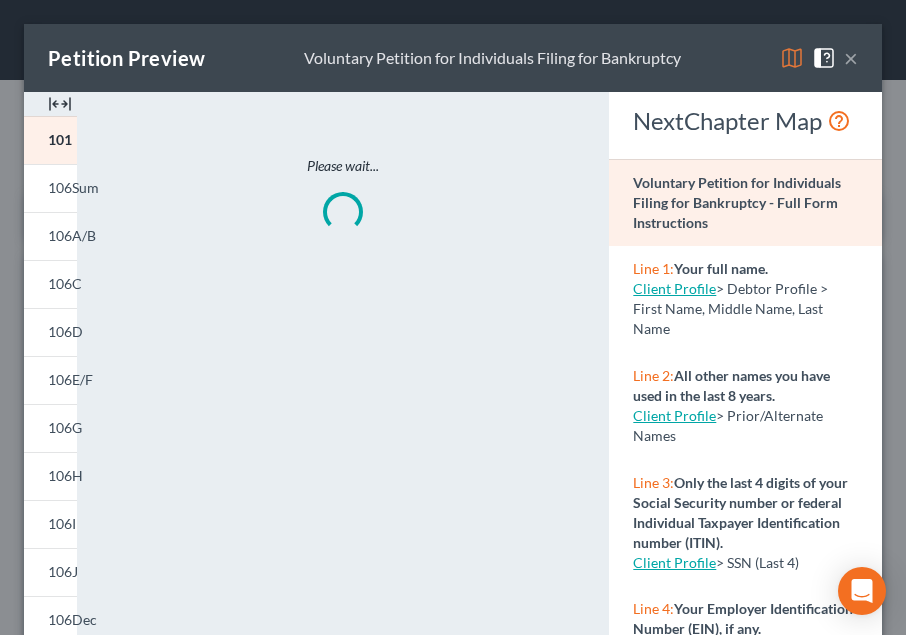 click on "×" at bounding box center (851, 58) 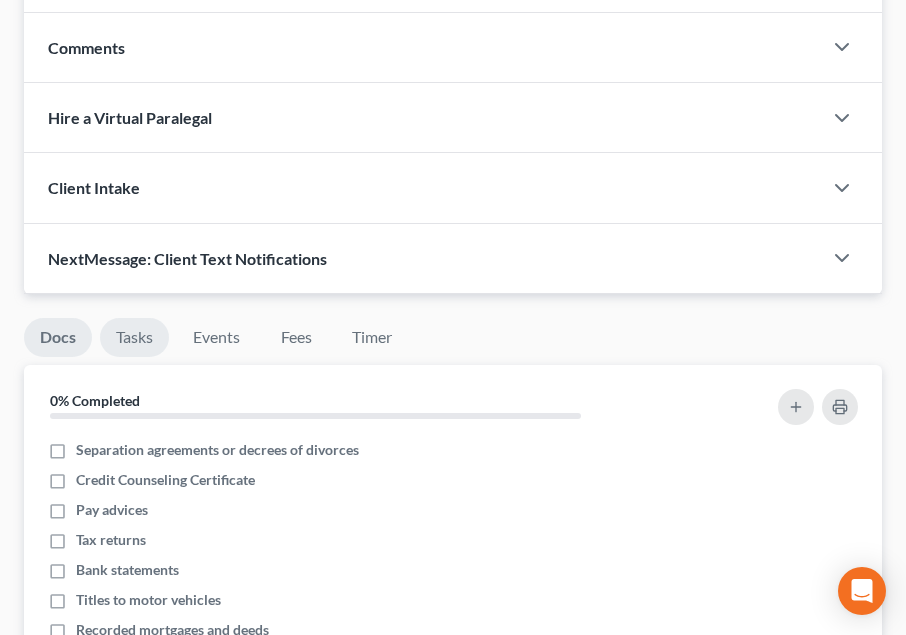 scroll, scrollTop: 464, scrollLeft: 0, axis: vertical 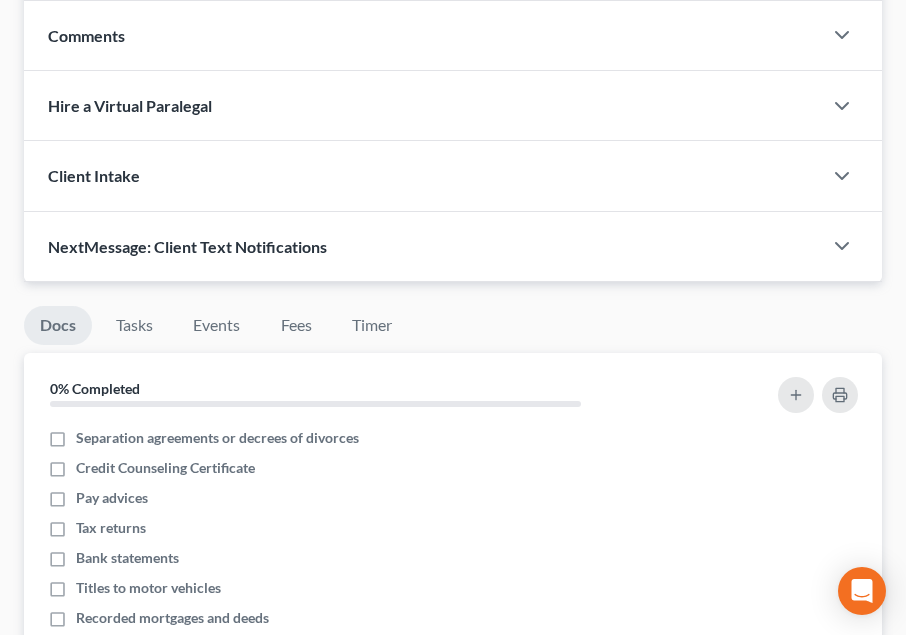 click on "Docs" at bounding box center (58, 325) 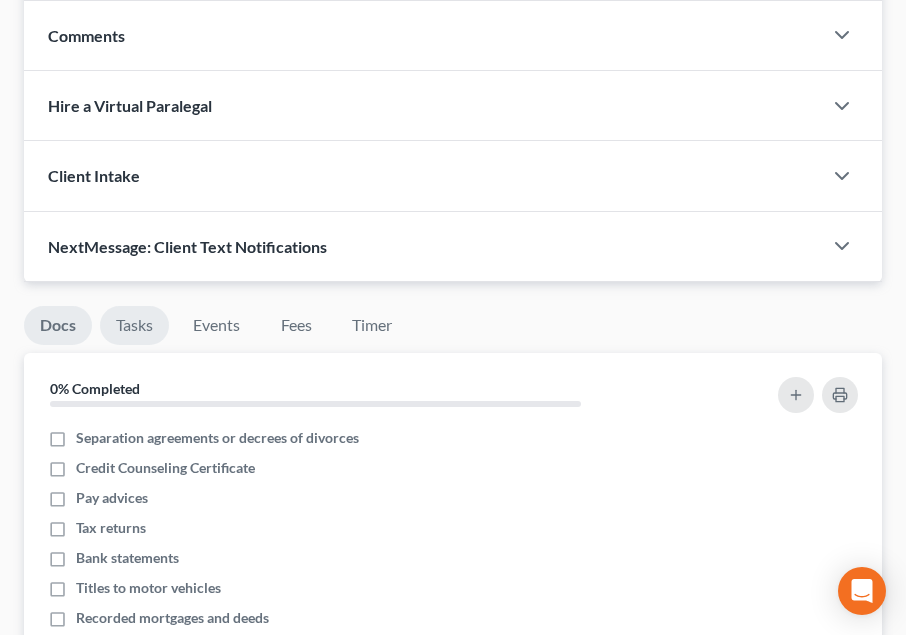 click on "Tasks" at bounding box center [134, 325] 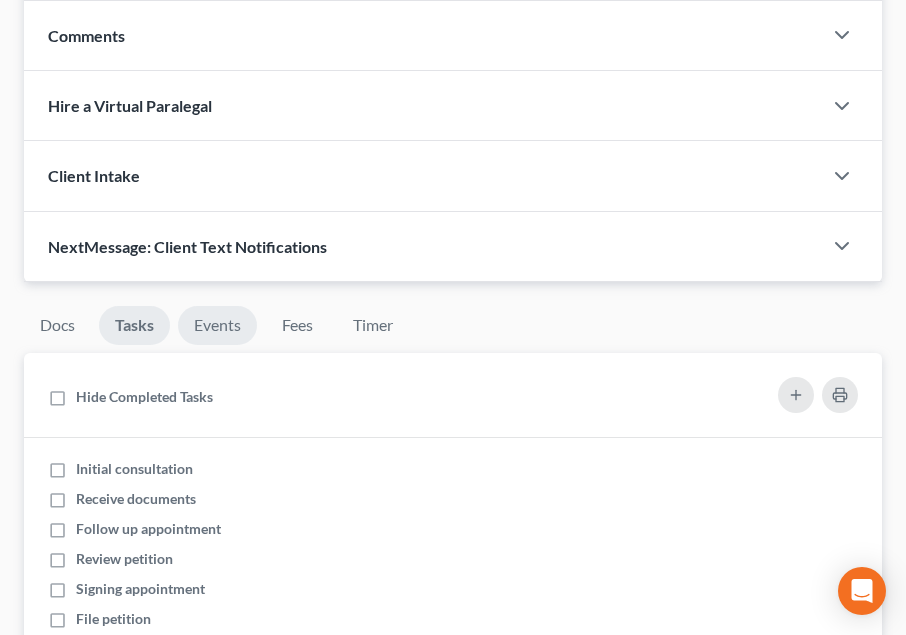 click on "Events" at bounding box center (217, 325) 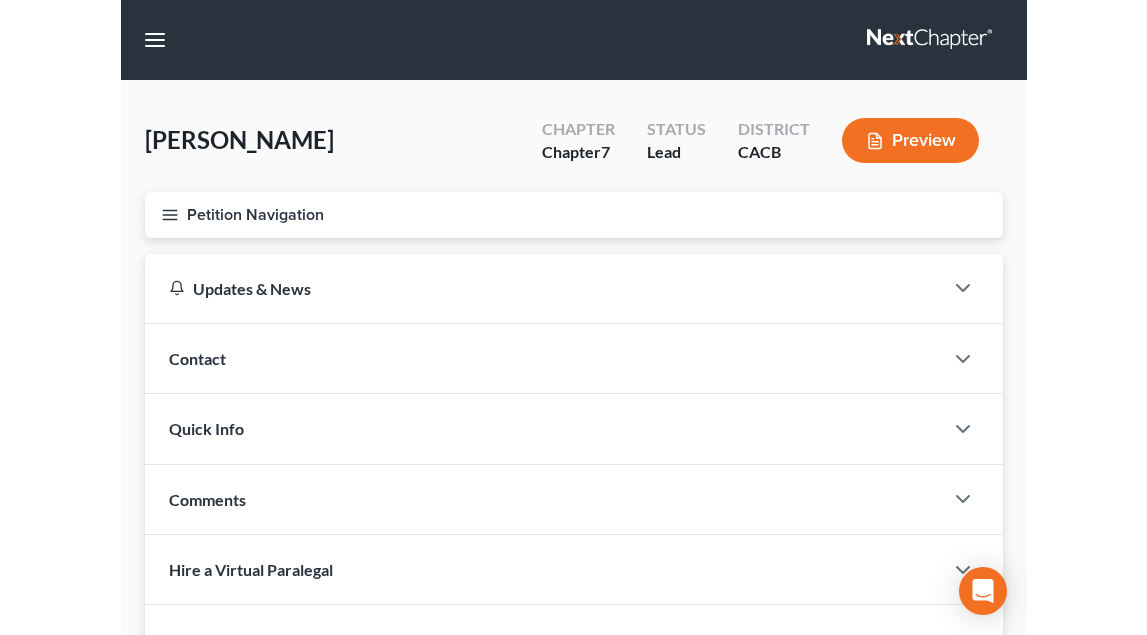 scroll, scrollTop: 0, scrollLeft: 0, axis: both 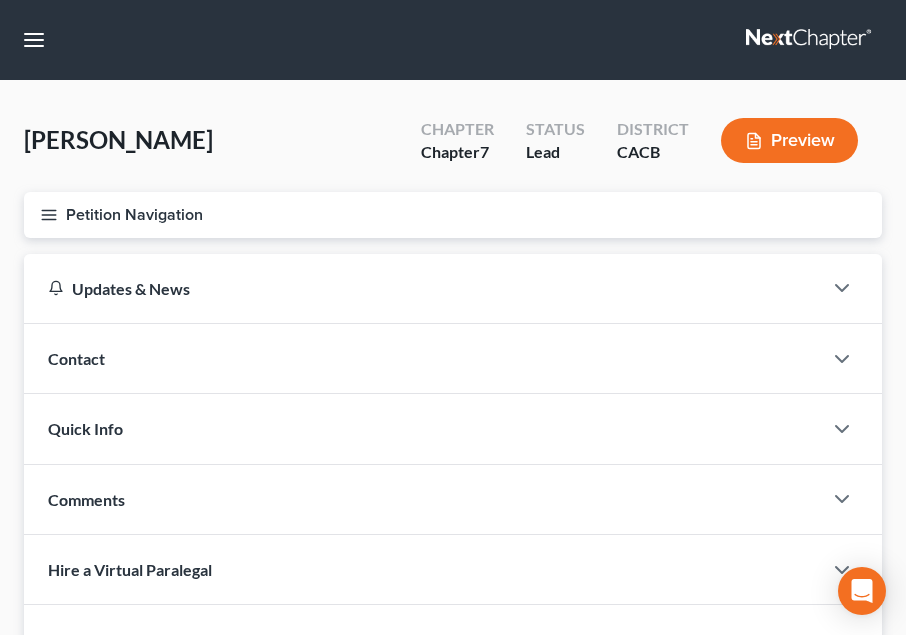 click on "Chapter  7" at bounding box center [457, 152] 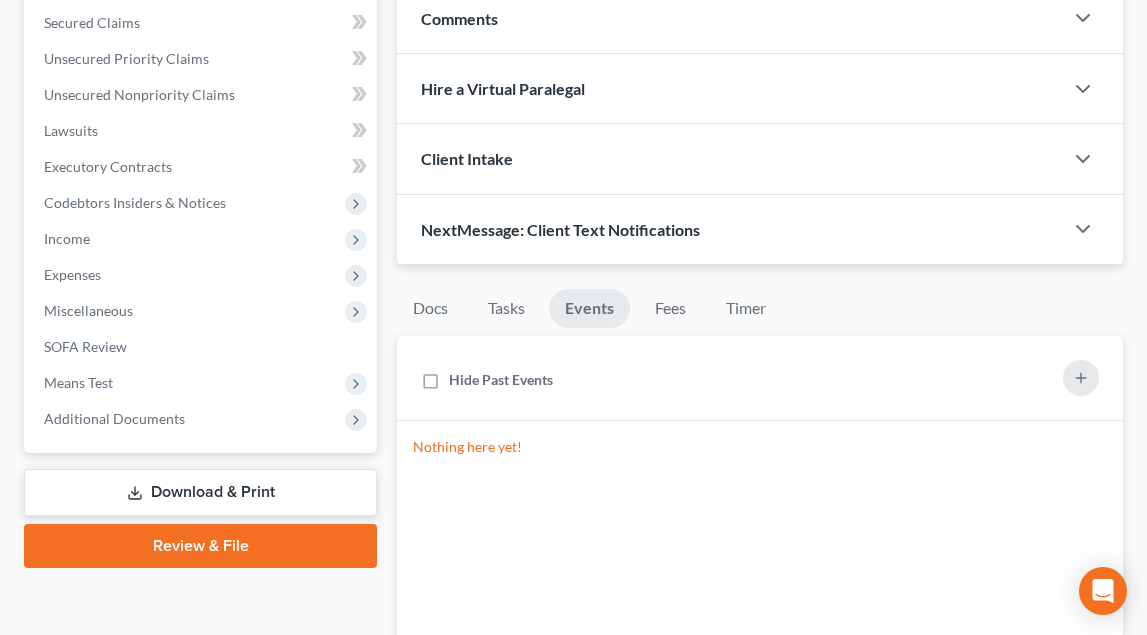 scroll, scrollTop: 460, scrollLeft: 0, axis: vertical 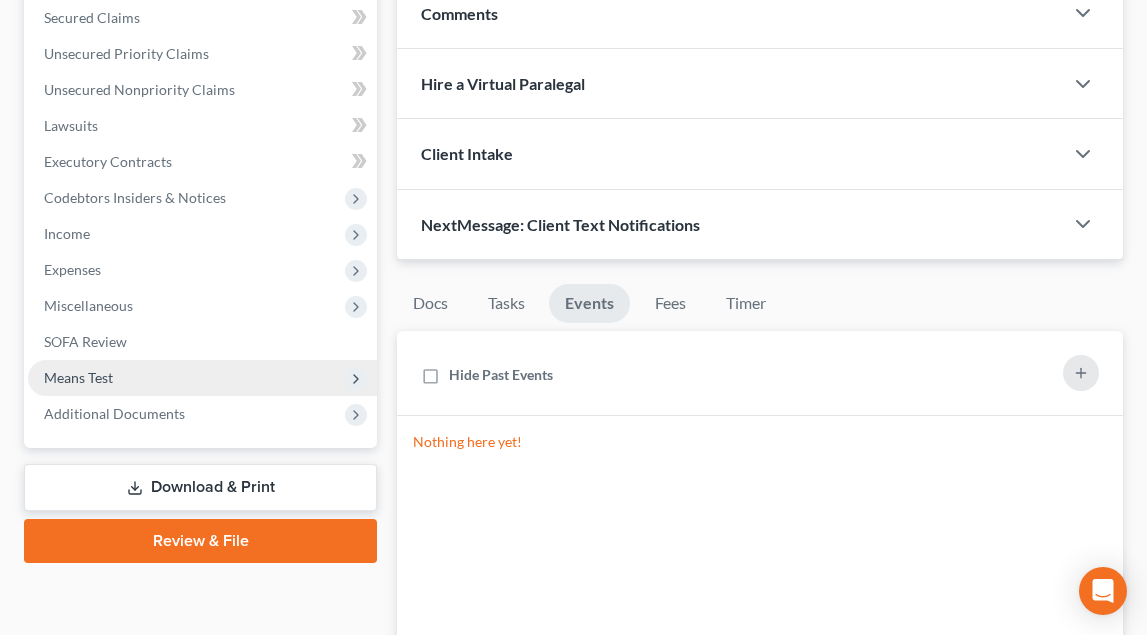 click on "Means Test" at bounding box center [78, 377] 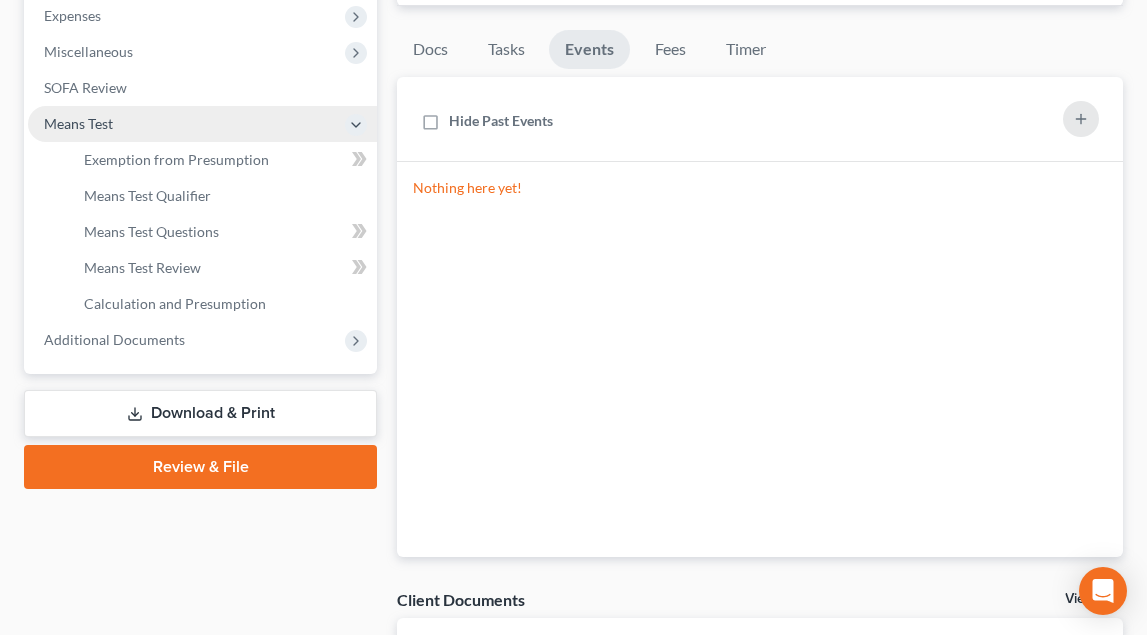 scroll, scrollTop: 718, scrollLeft: 0, axis: vertical 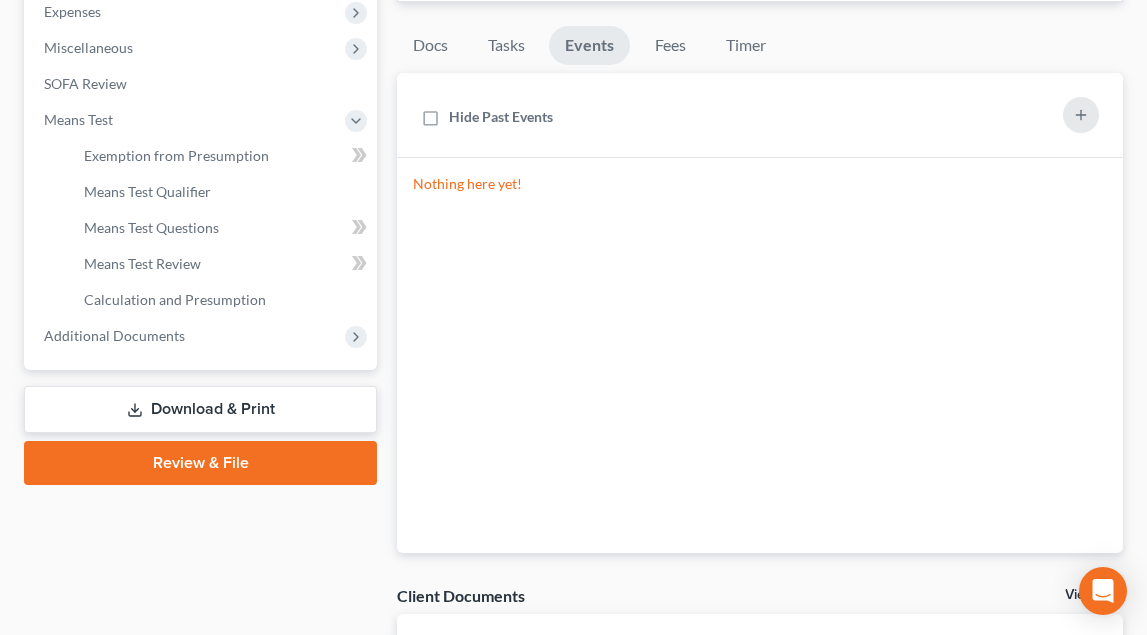 click 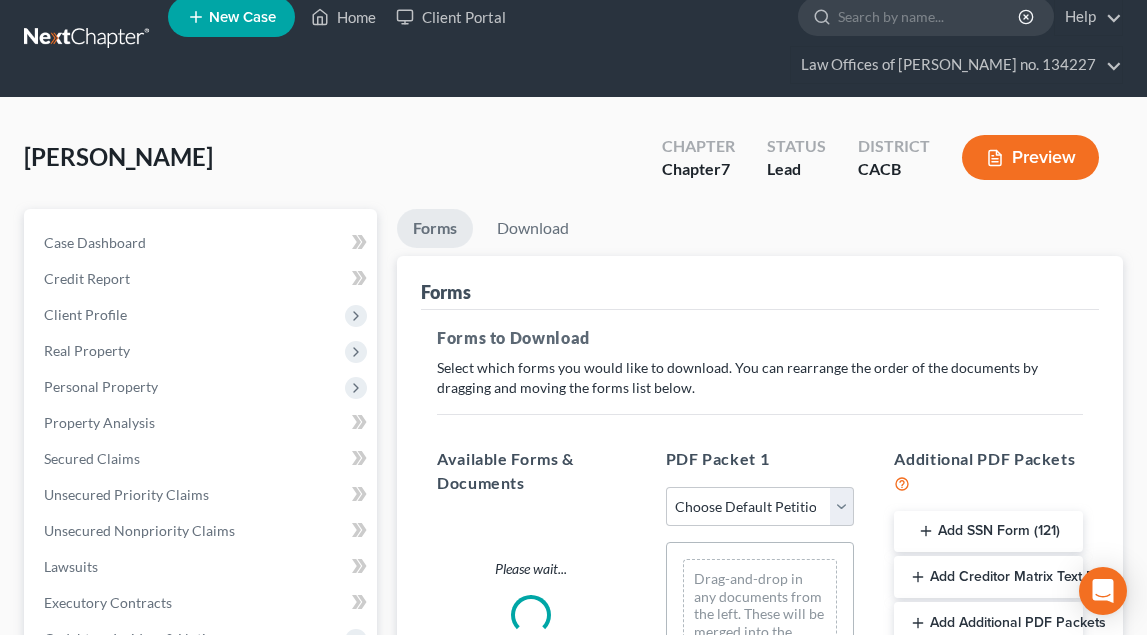 scroll, scrollTop: 0, scrollLeft: 0, axis: both 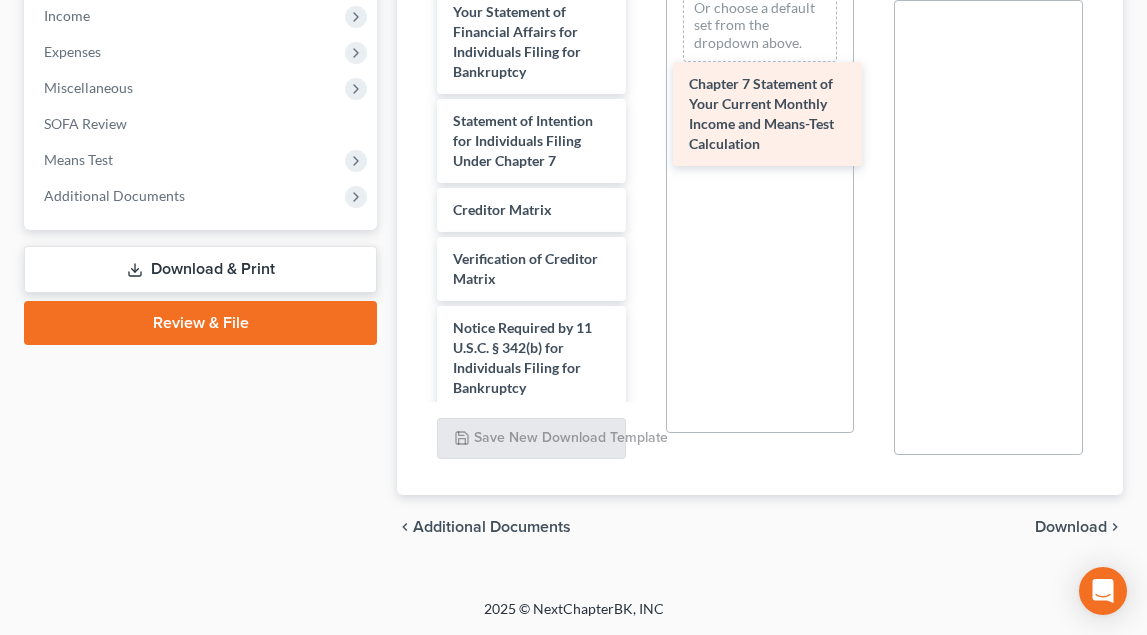 drag, startPoint x: 500, startPoint y: 242, endPoint x: 736, endPoint y: 117, distance: 267.0599 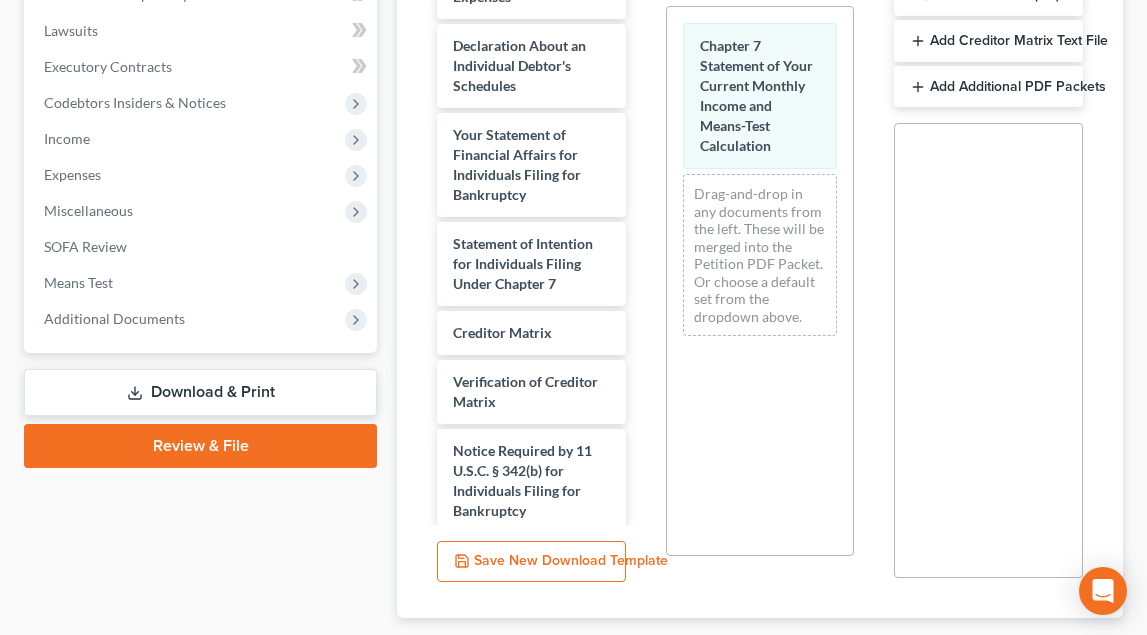 scroll, scrollTop: 550, scrollLeft: 0, axis: vertical 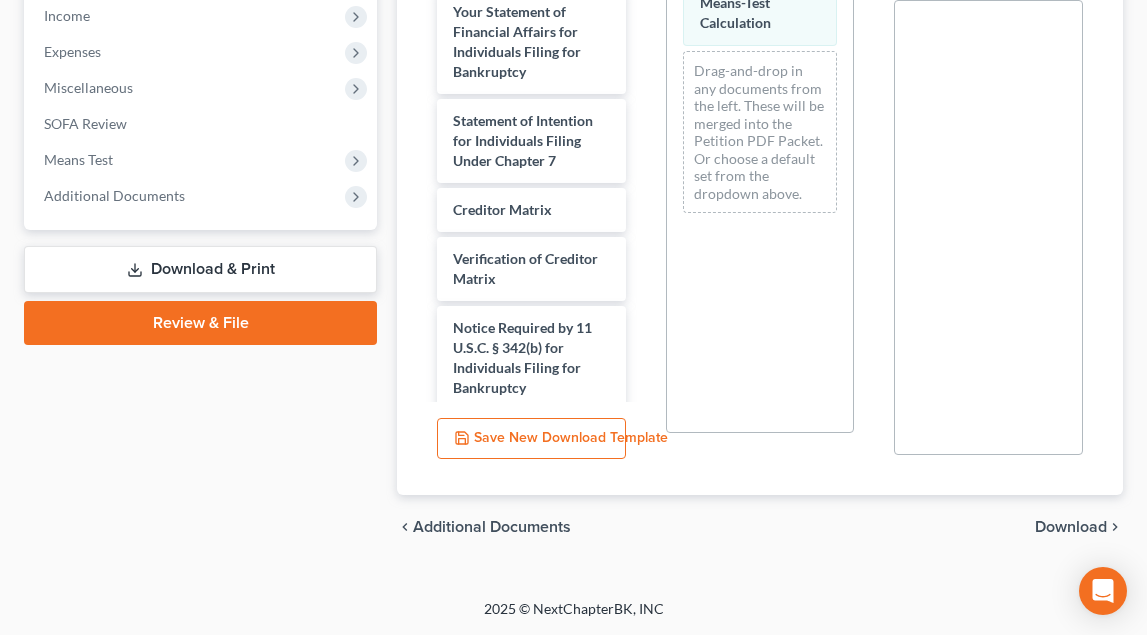 click on "Download" at bounding box center [1071, 527] 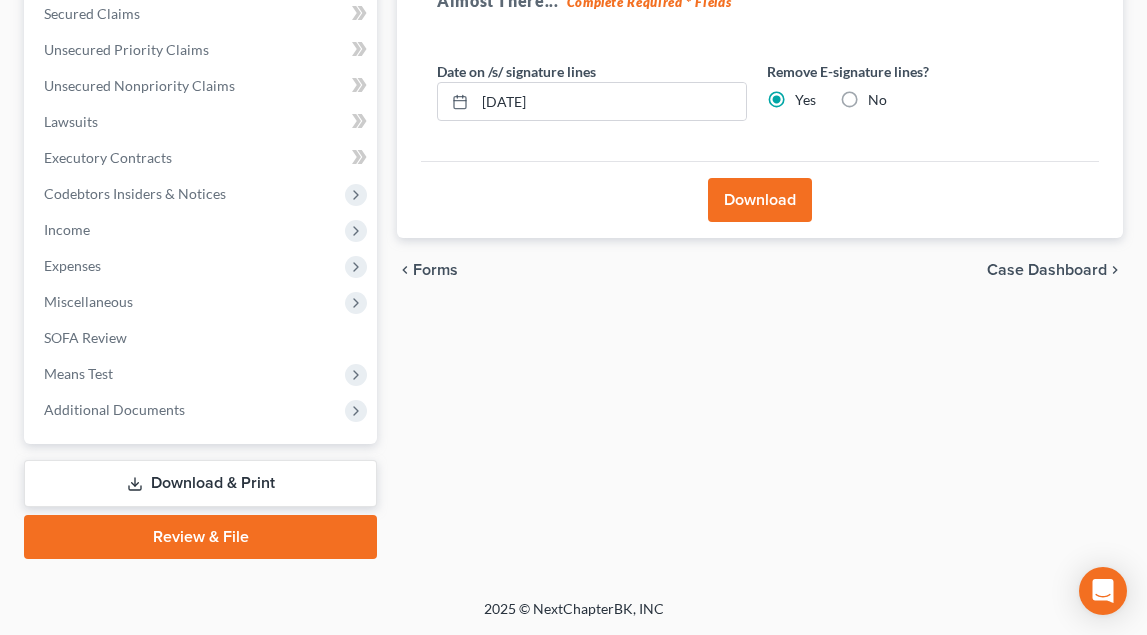 scroll, scrollTop: 464, scrollLeft: 0, axis: vertical 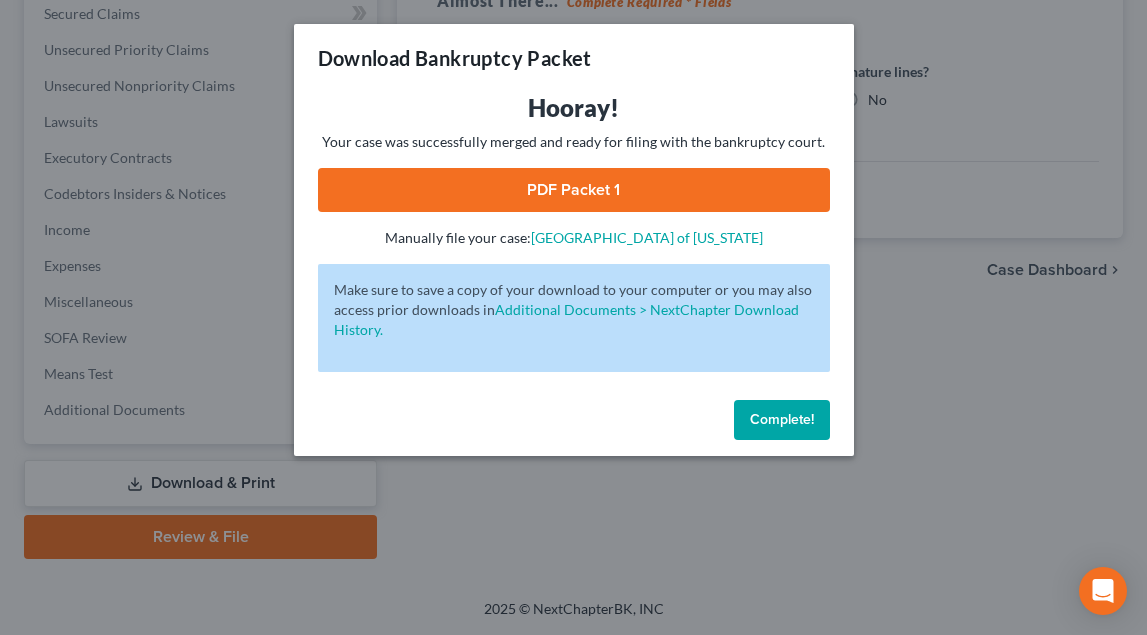 click on "PDF Packet 1" at bounding box center [574, 190] 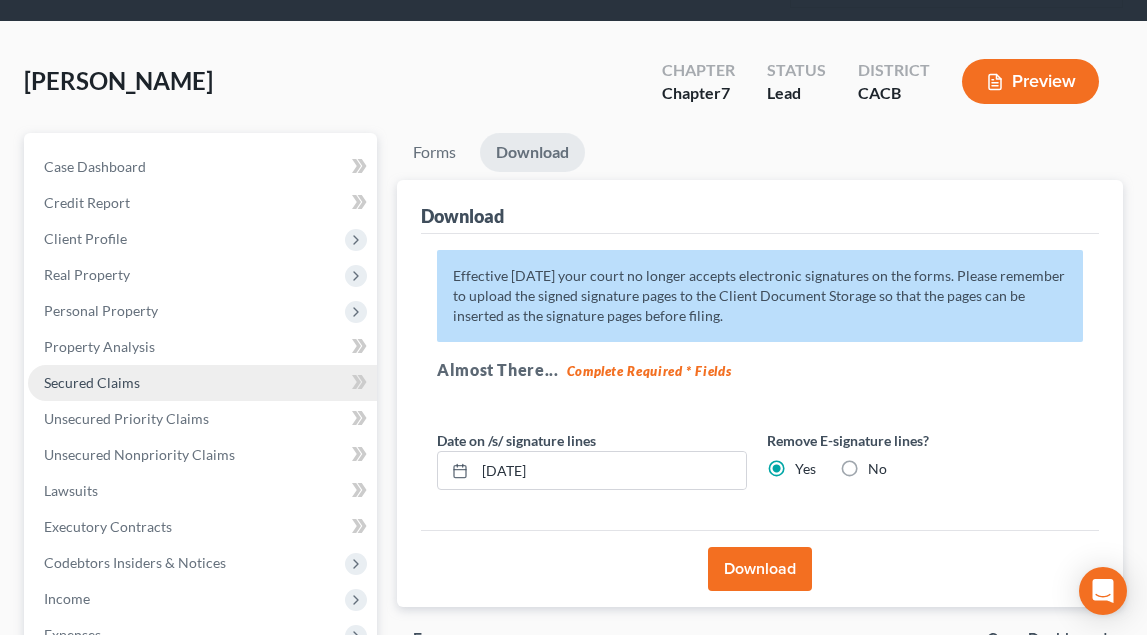 scroll, scrollTop: 95, scrollLeft: 0, axis: vertical 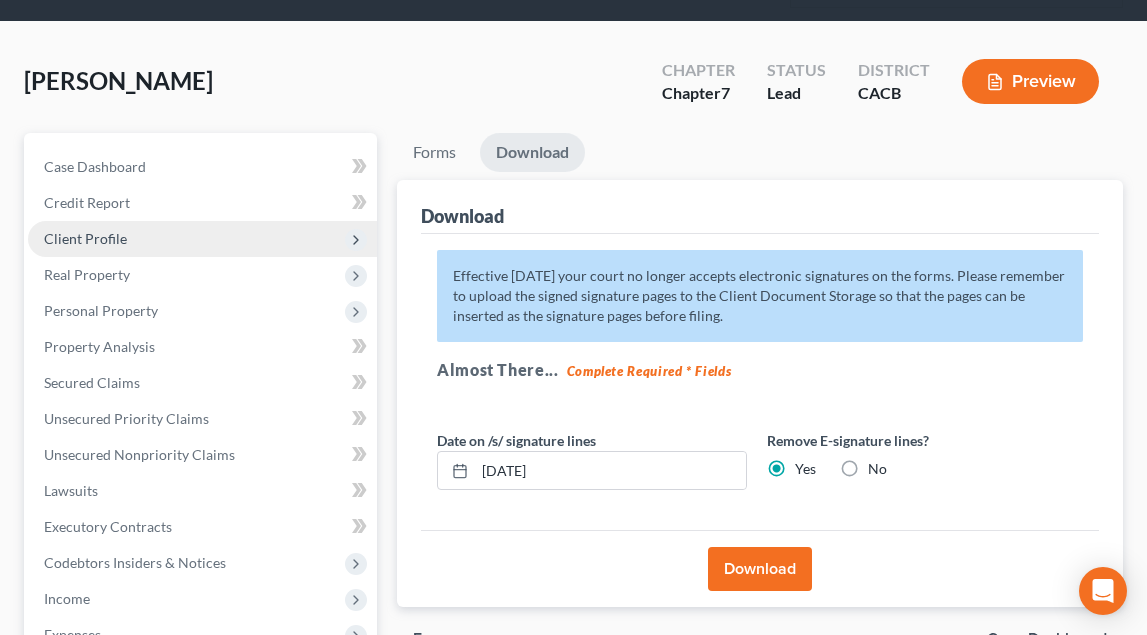 click on "Client Profile" at bounding box center [85, 238] 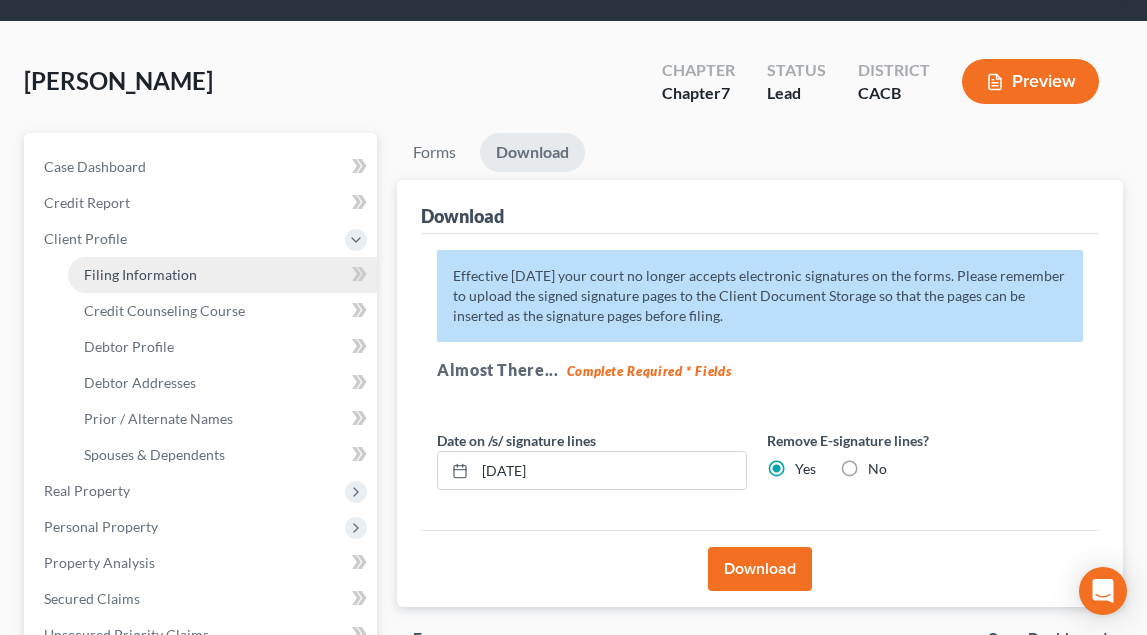 click on "Filing Information" at bounding box center [140, 274] 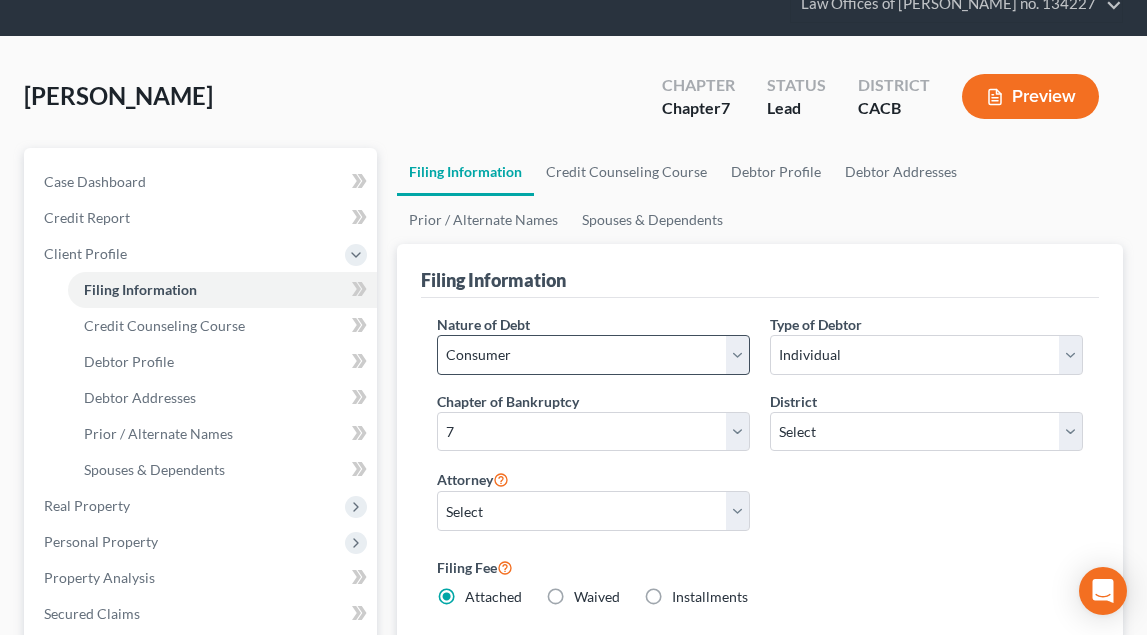 scroll, scrollTop: 80, scrollLeft: 0, axis: vertical 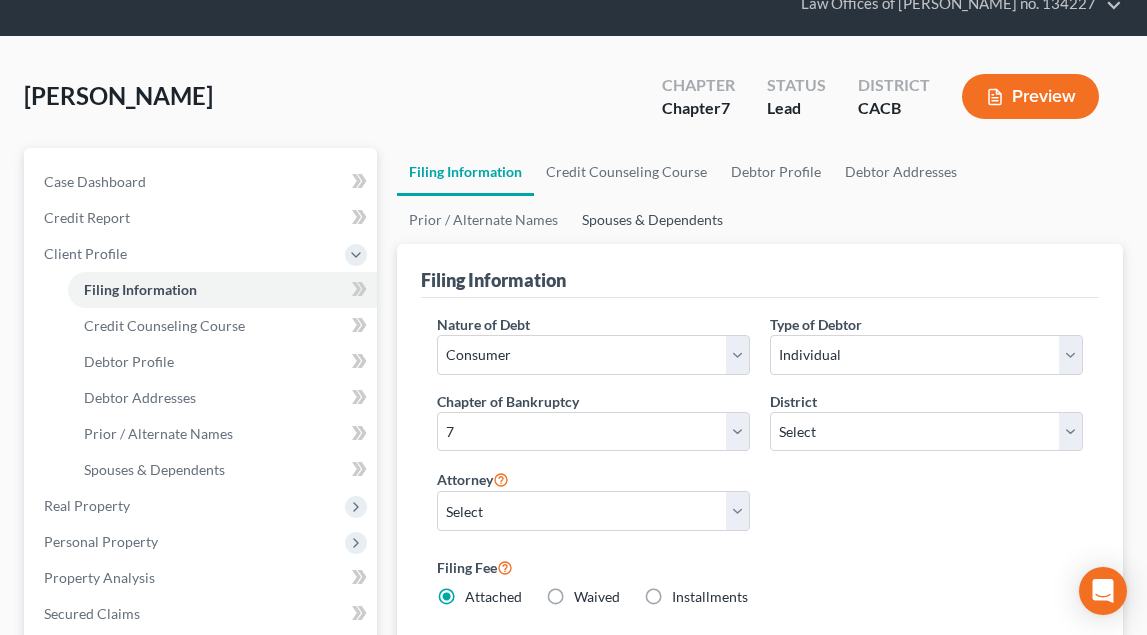 click on "Spouses & Dependents" at bounding box center (652, 220) 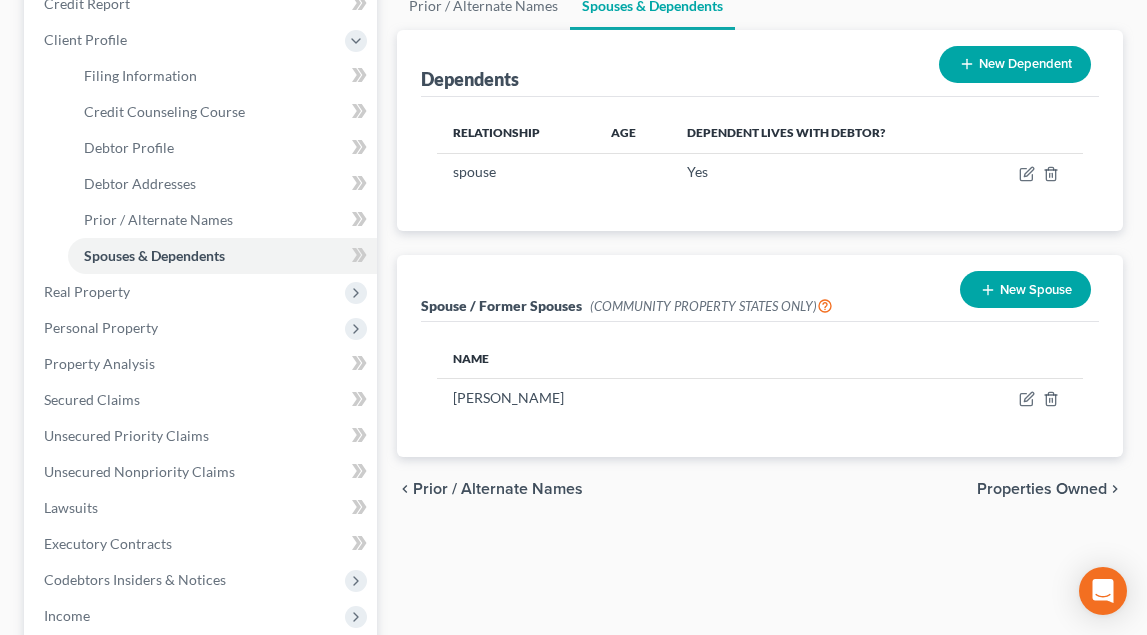 scroll, scrollTop: 300, scrollLeft: 0, axis: vertical 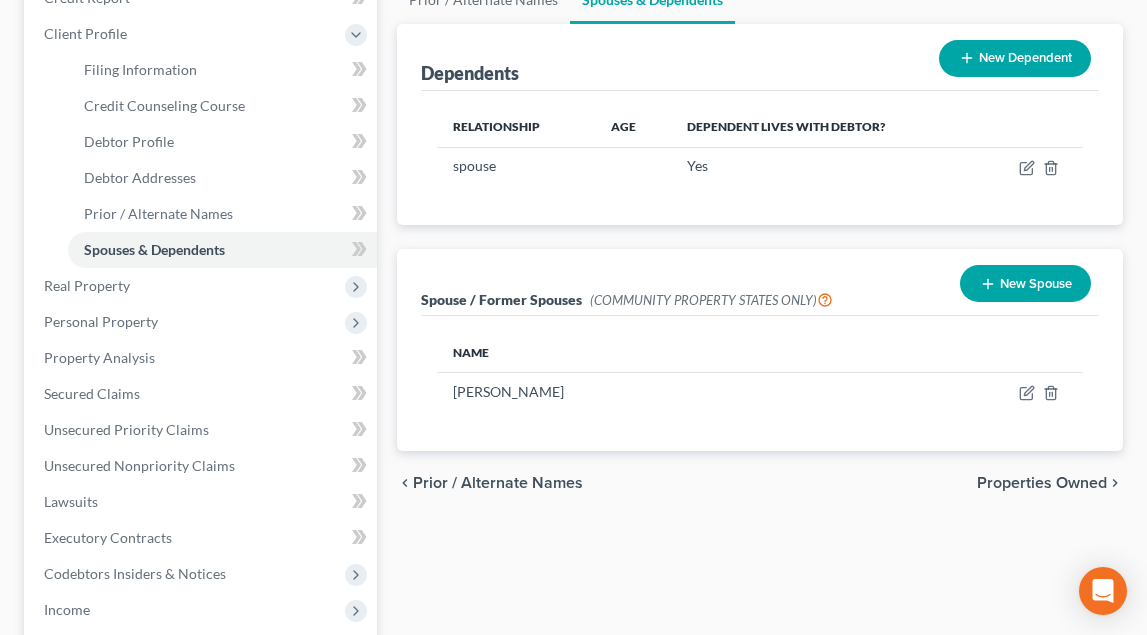 click on "New Dependent" at bounding box center [1015, 58] 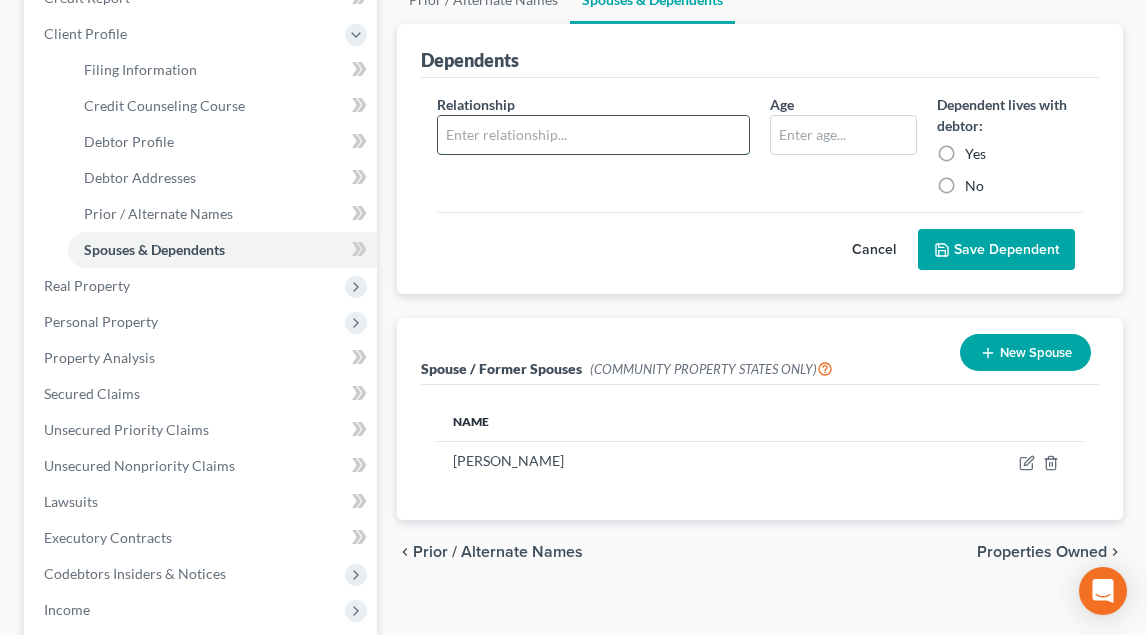 click at bounding box center [593, 135] 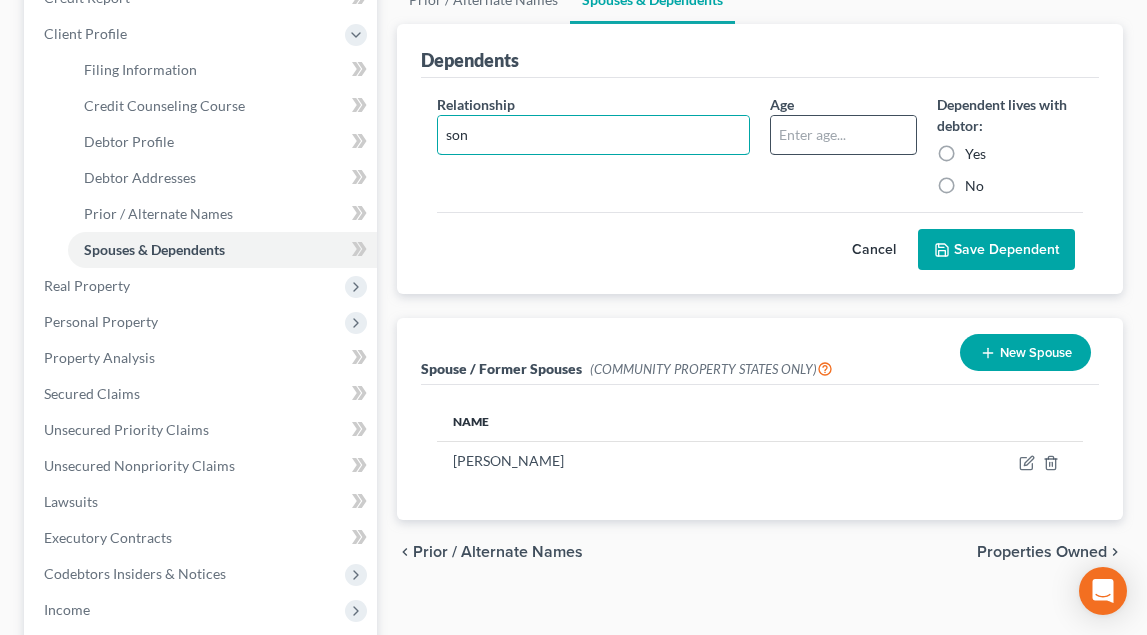 type on "son" 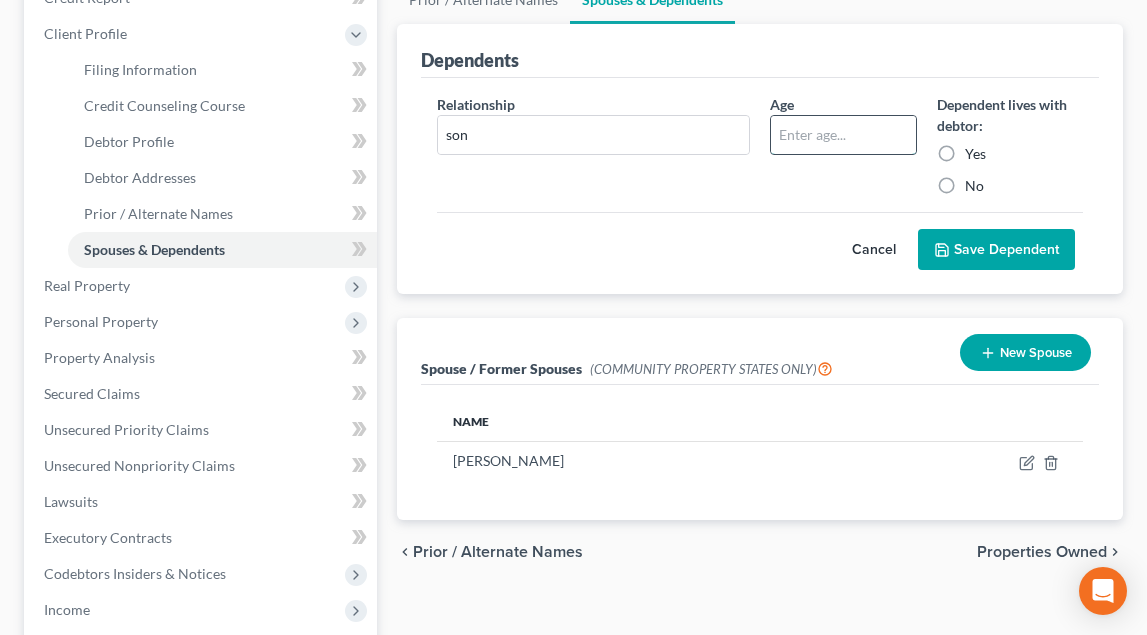 click at bounding box center (843, 135) 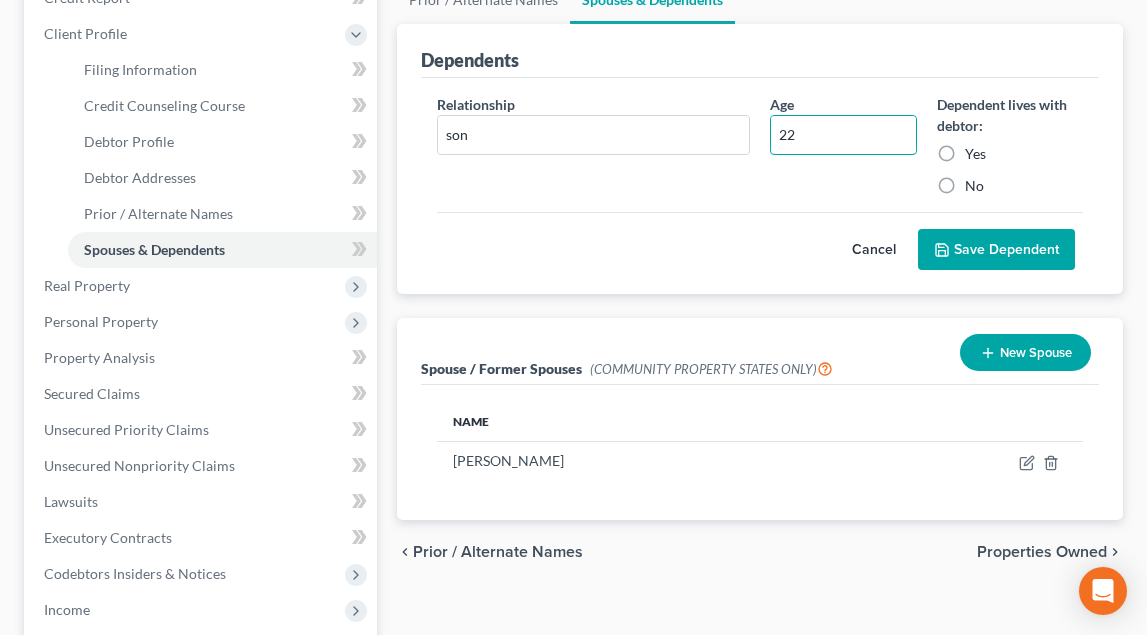 type on "22" 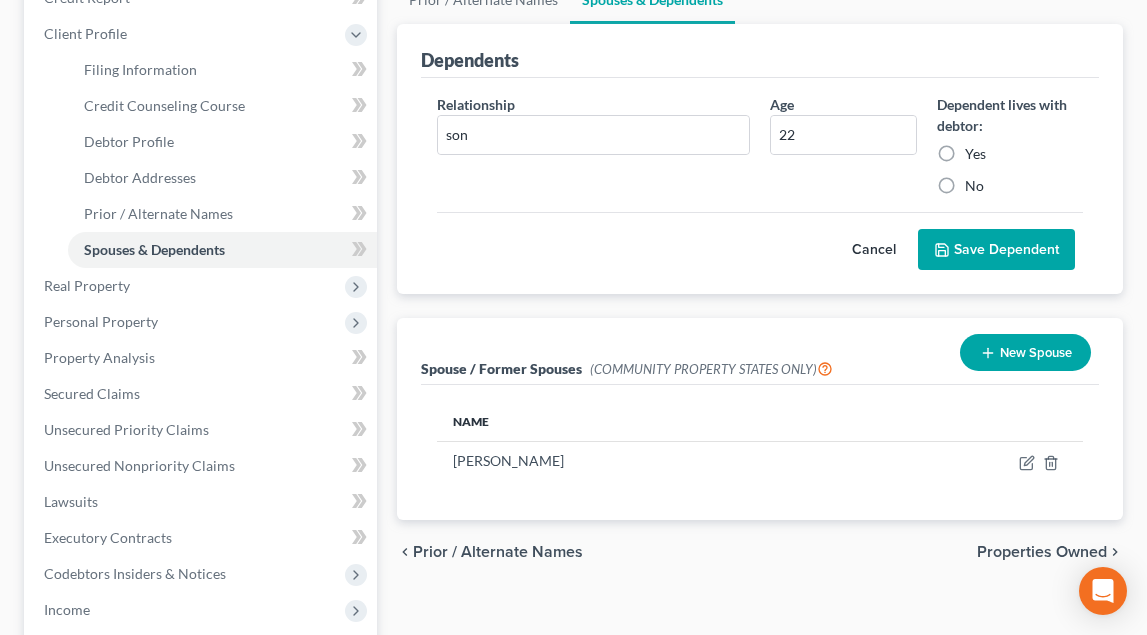 click on "Yes" at bounding box center [975, 154] 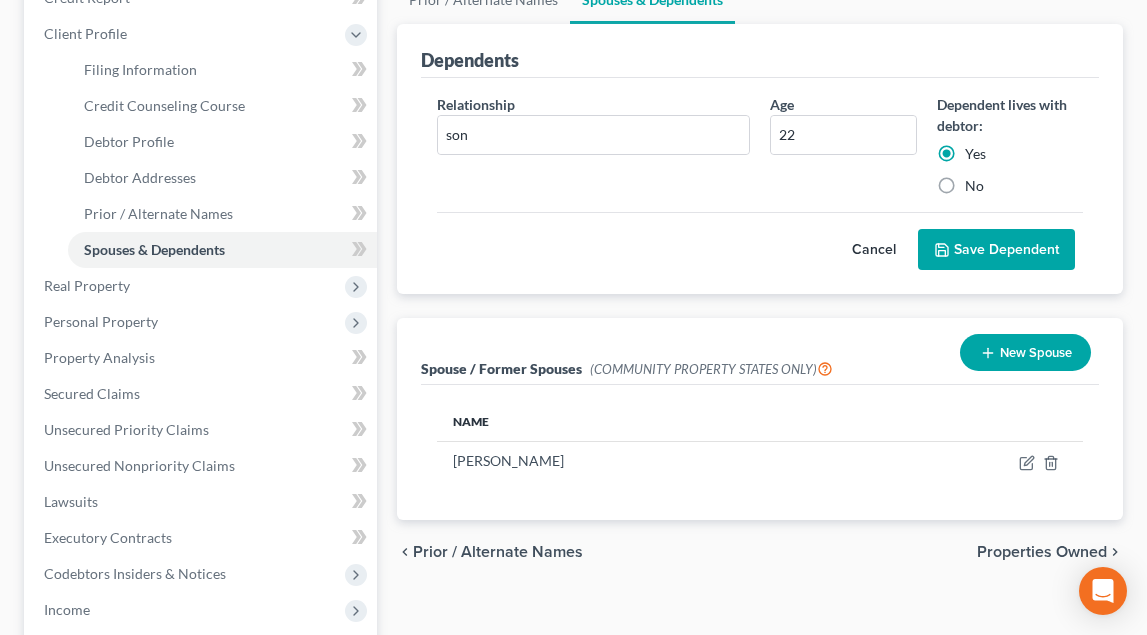 click on "Save Dependent" at bounding box center (996, 250) 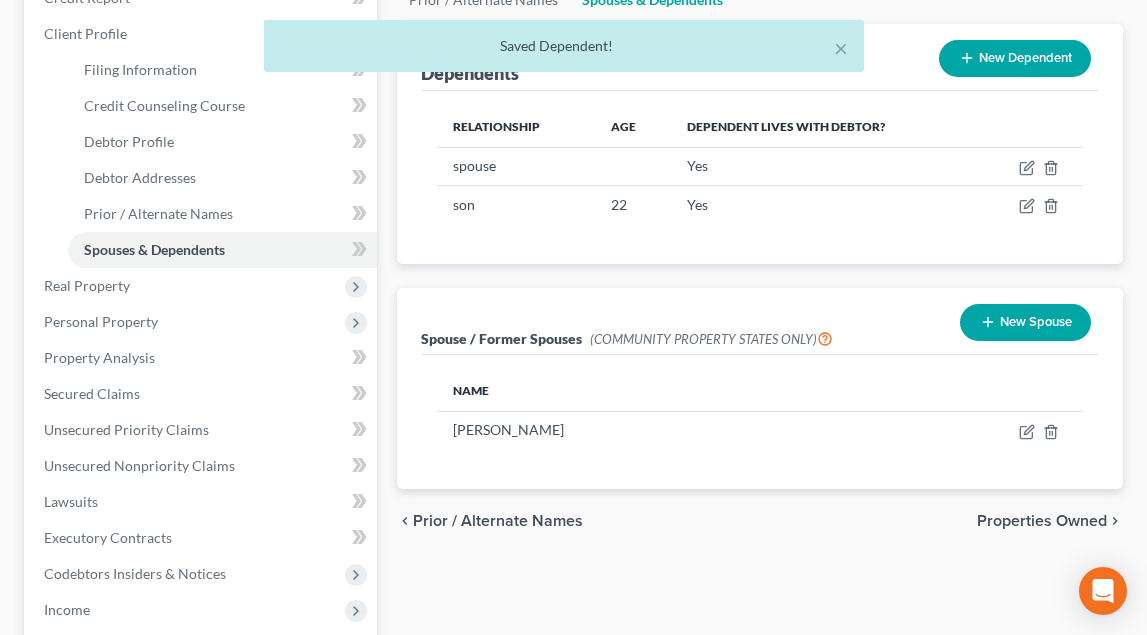 click on "×                     Saved Dependent!" at bounding box center (563, 51) 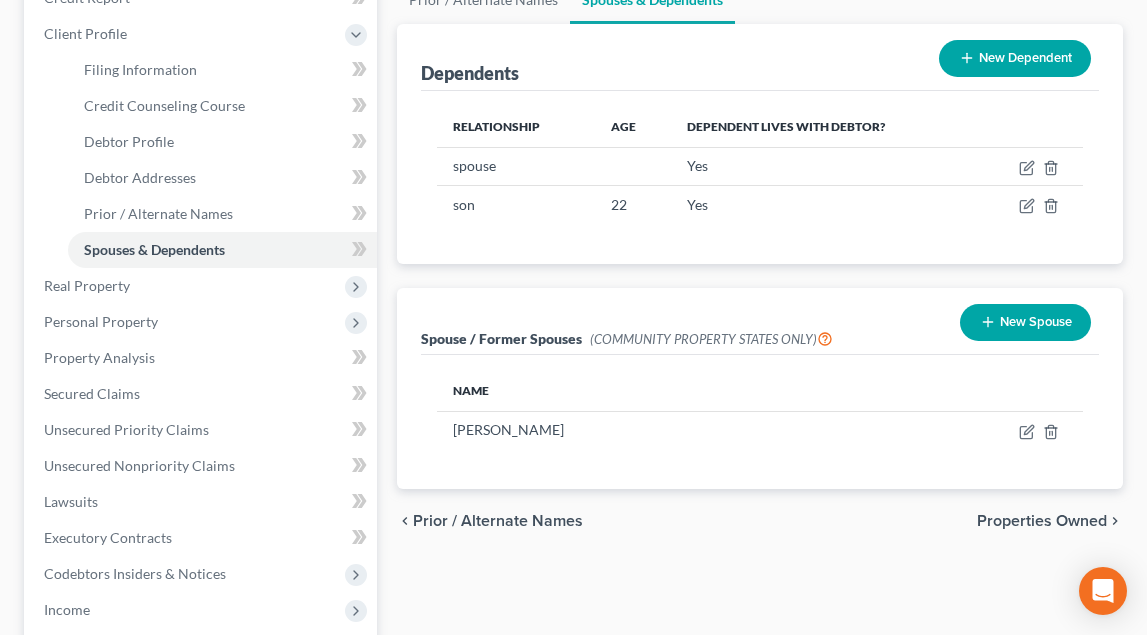 click on "New Dependent" at bounding box center [1015, 58] 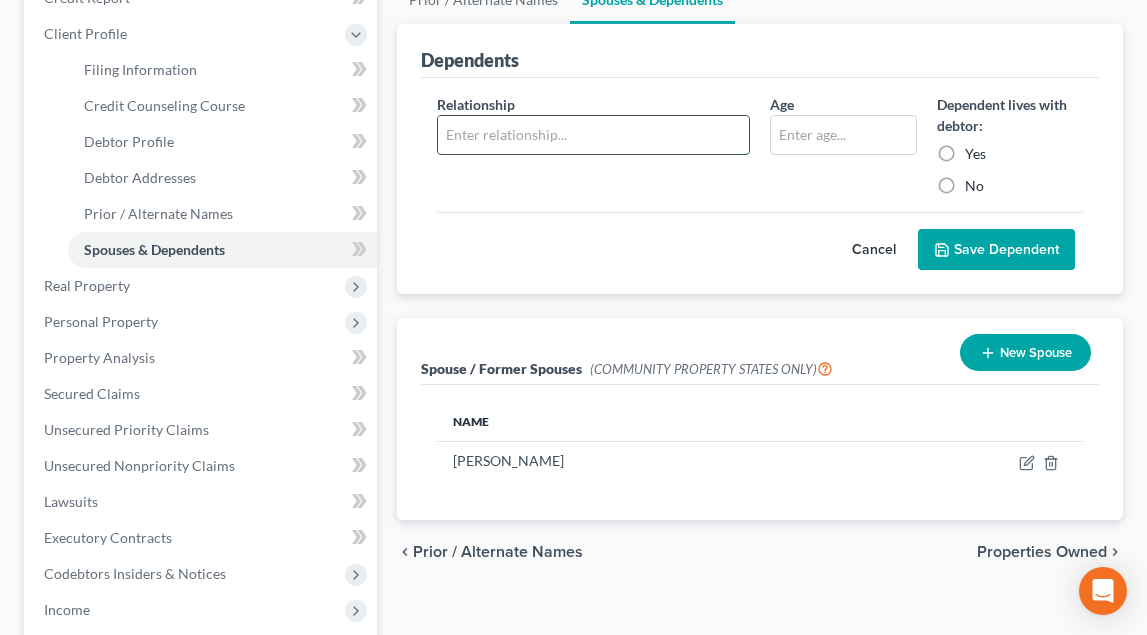 click at bounding box center [593, 135] 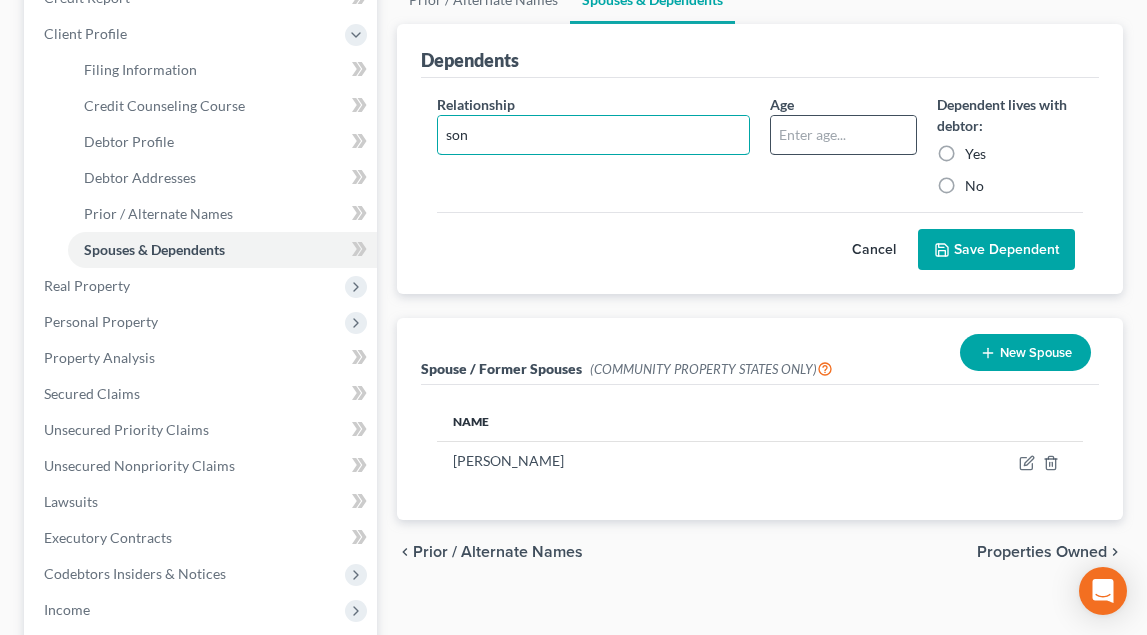 type on "son" 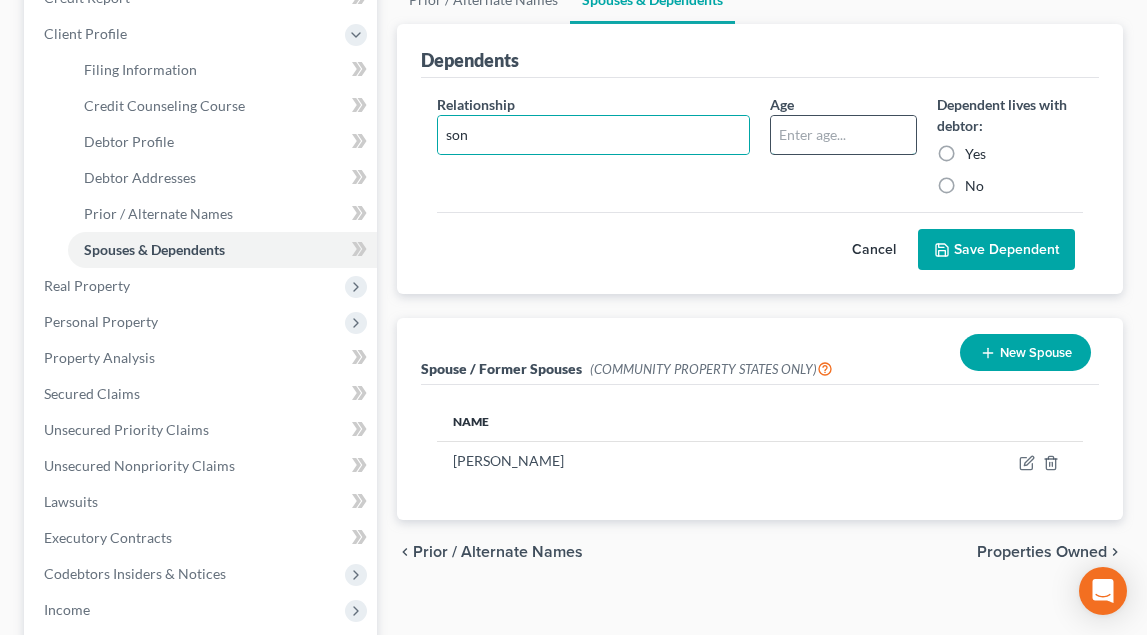 click at bounding box center (843, 135) 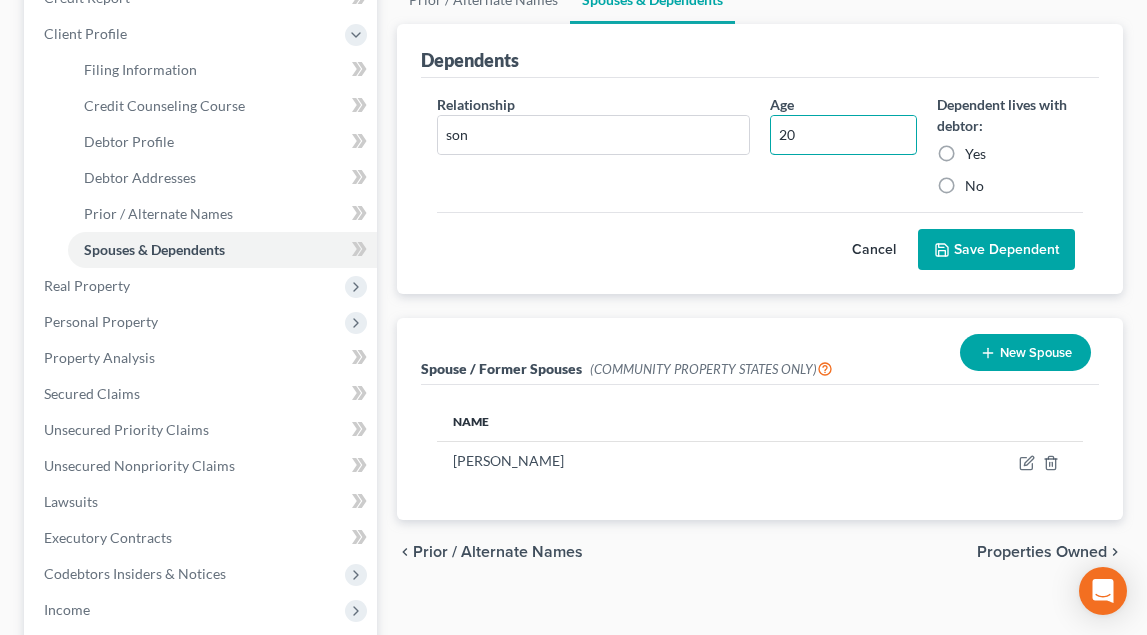 type on "20" 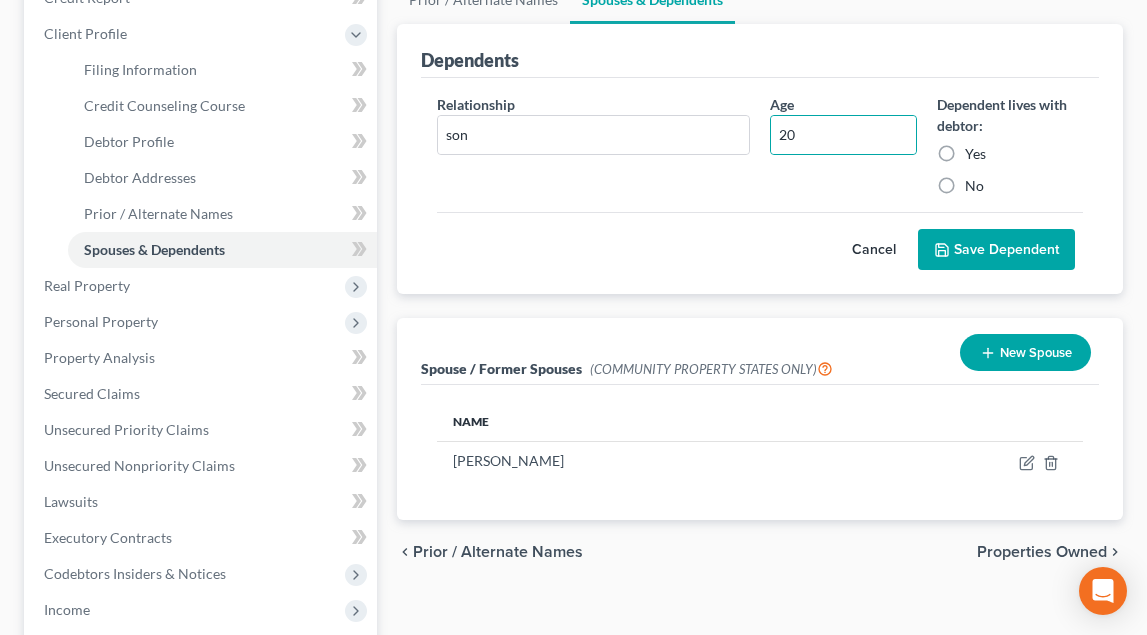 click on "Yes" at bounding box center [975, 154] 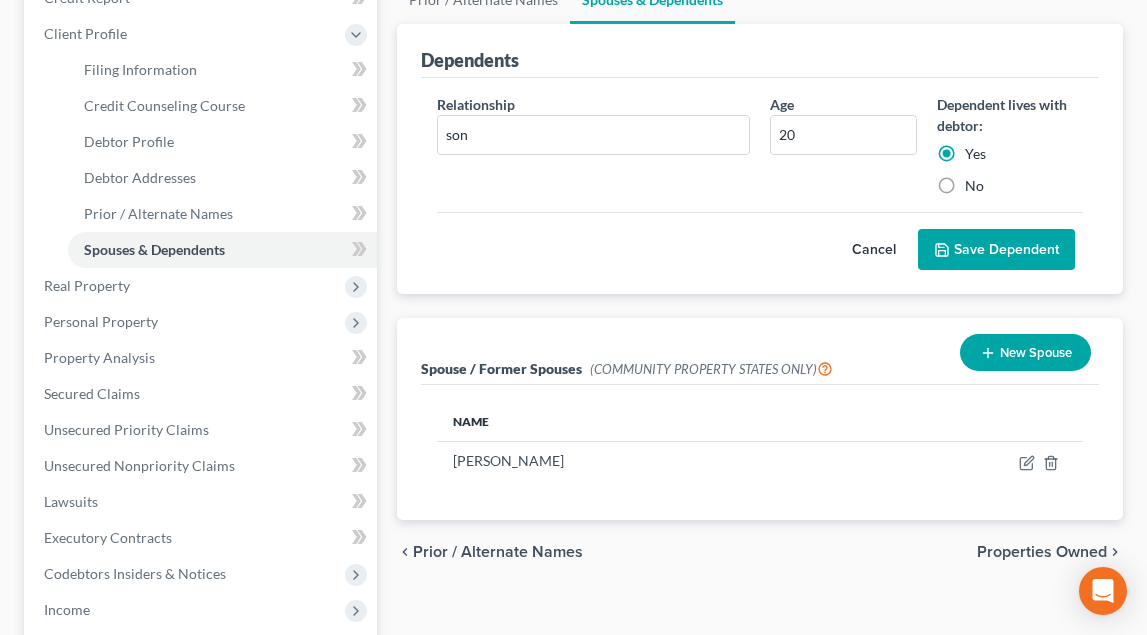 click on "Save Dependent" at bounding box center [996, 250] 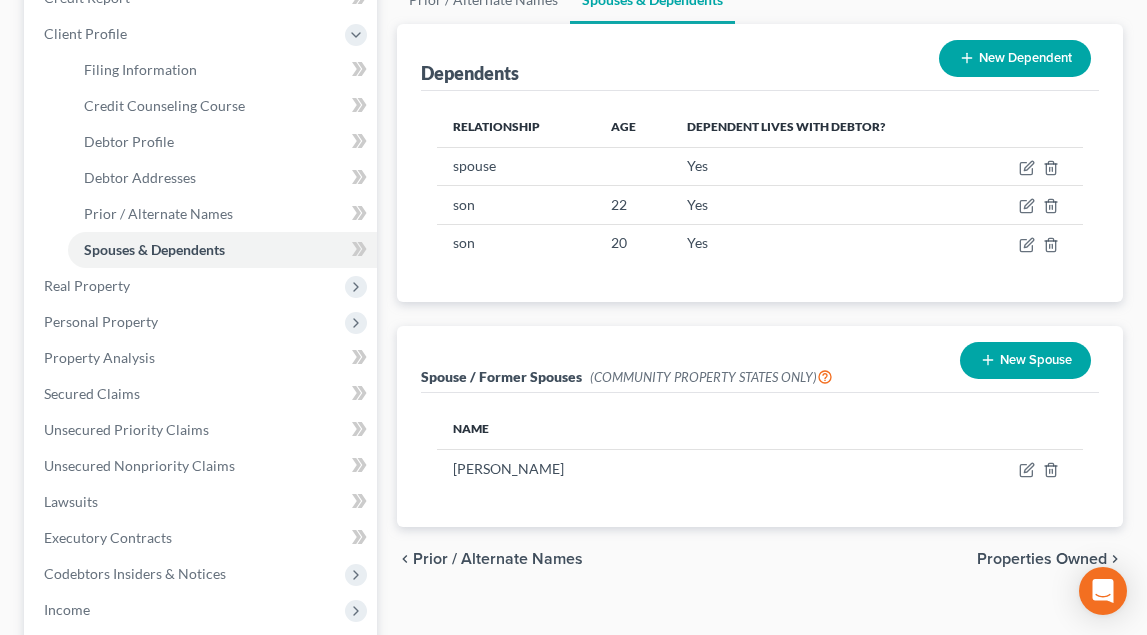 click 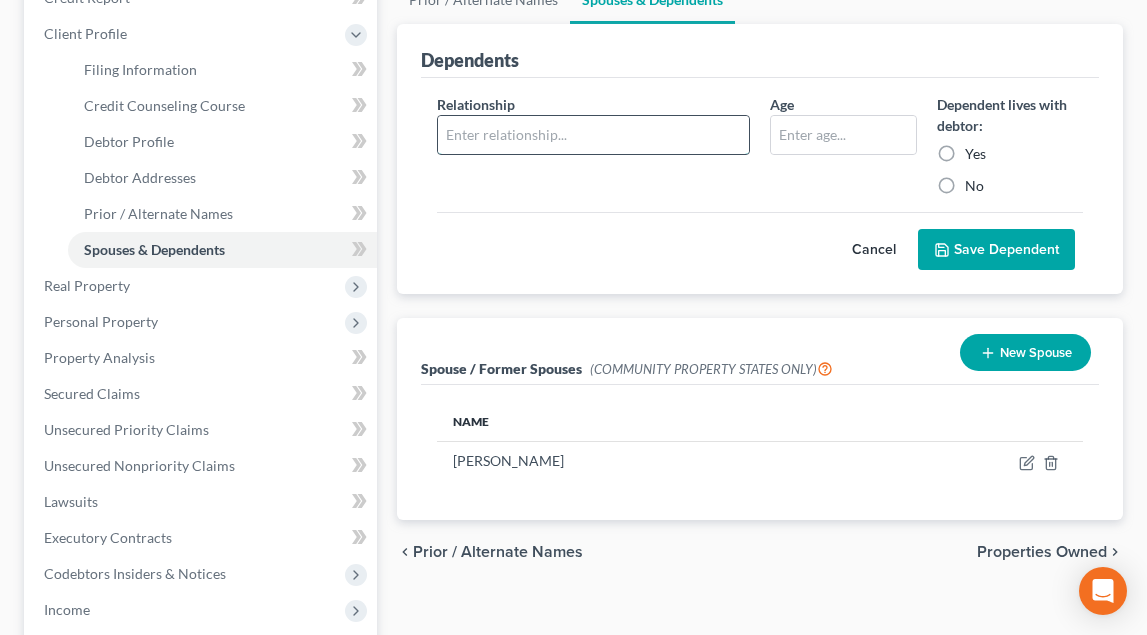 click at bounding box center [593, 135] 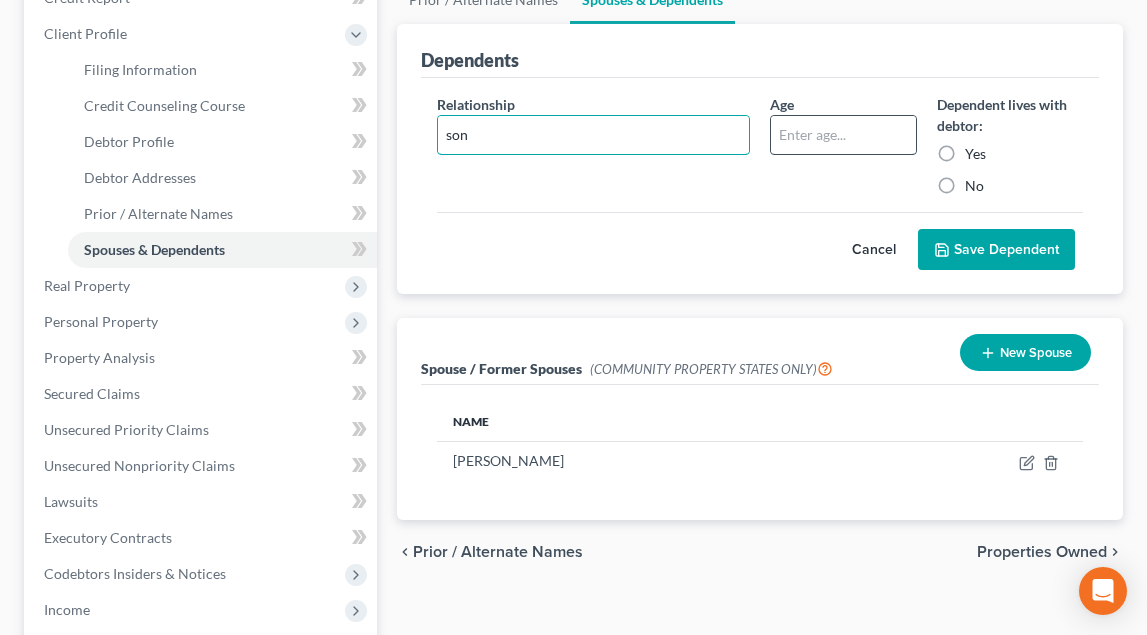 type on "son" 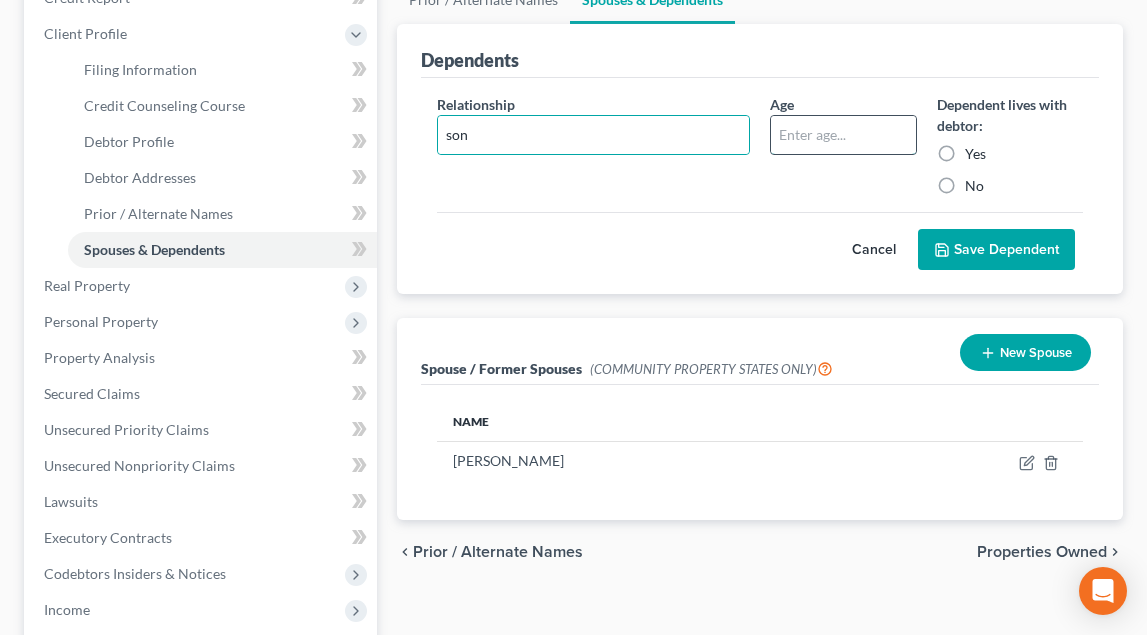click at bounding box center (843, 135) 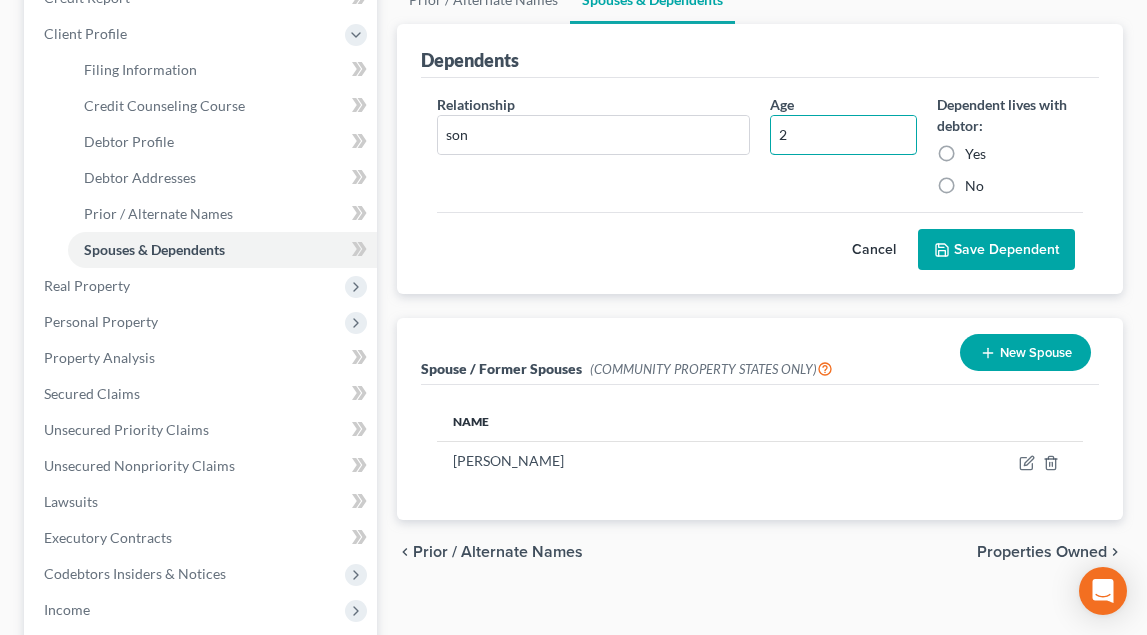 type on "2" 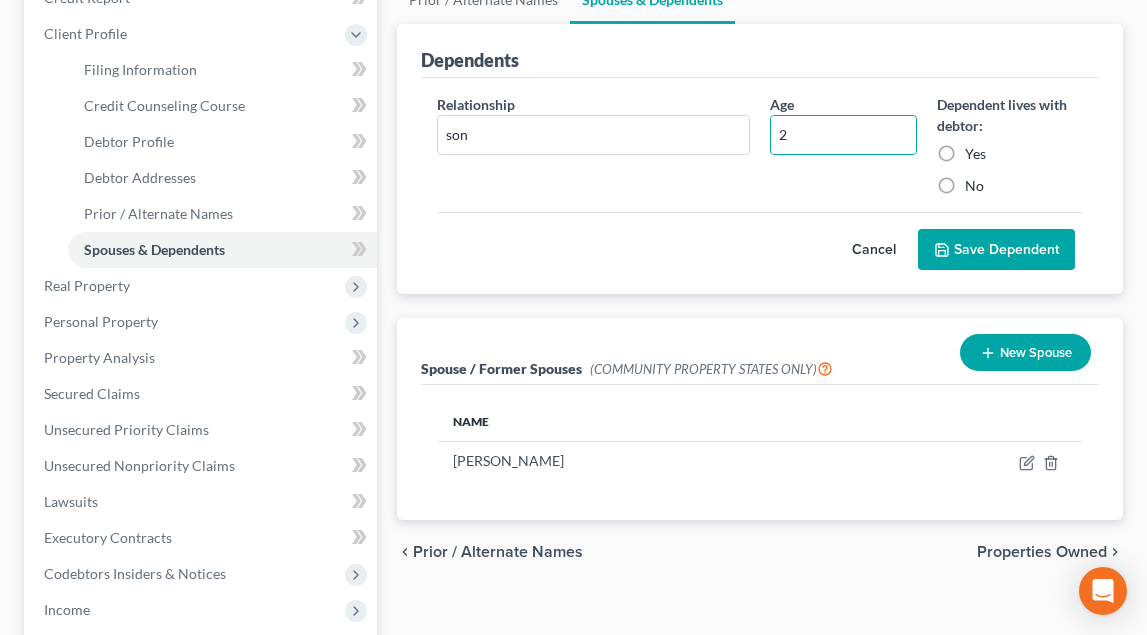 click on "Save Dependent" at bounding box center [996, 250] 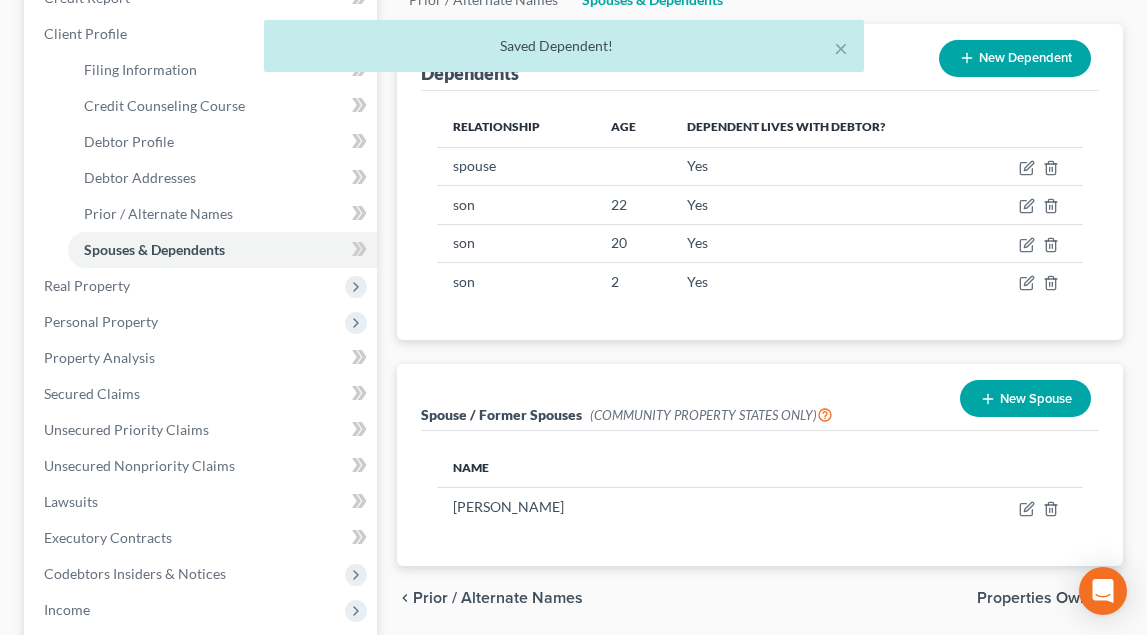 click on "×                     Saved Dependent!" at bounding box center [563, 51] 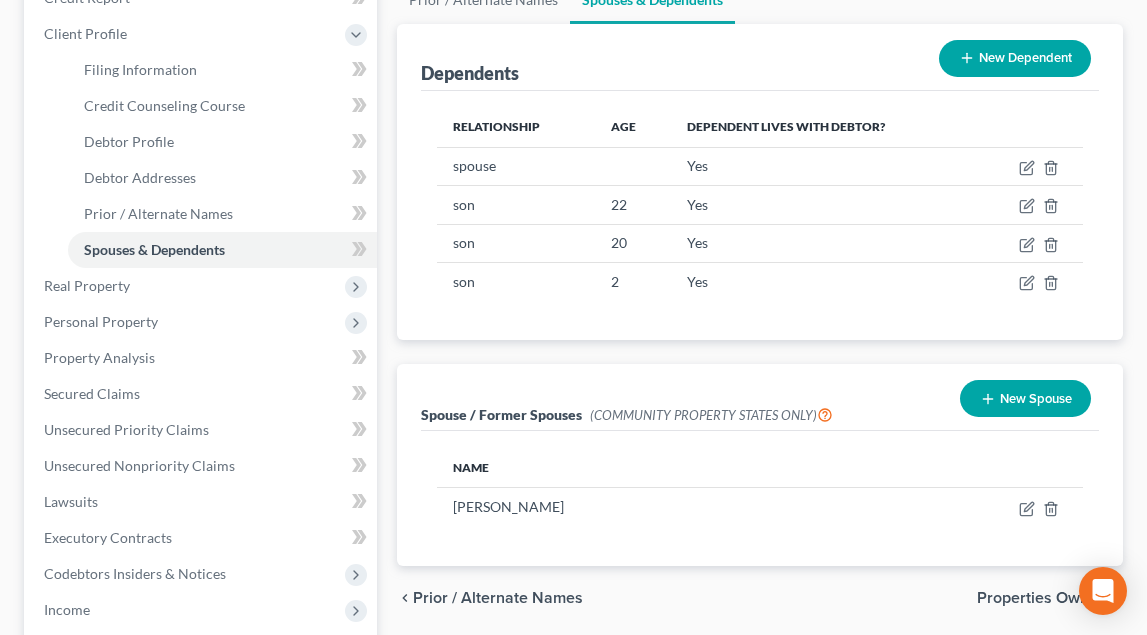 click 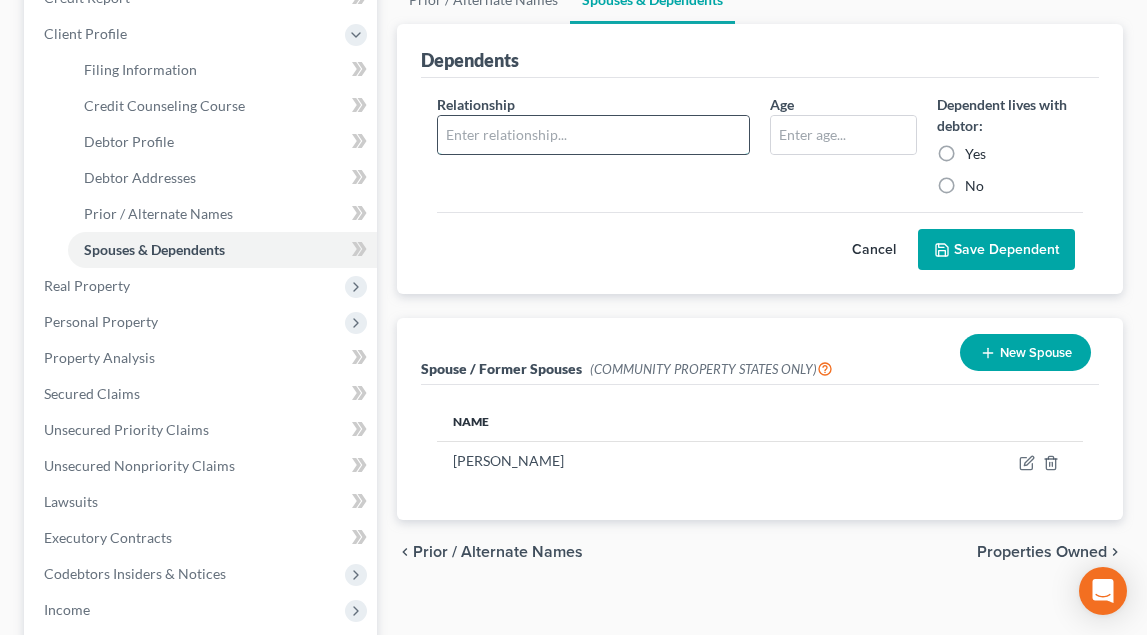 click at bounding box center [593, 135] 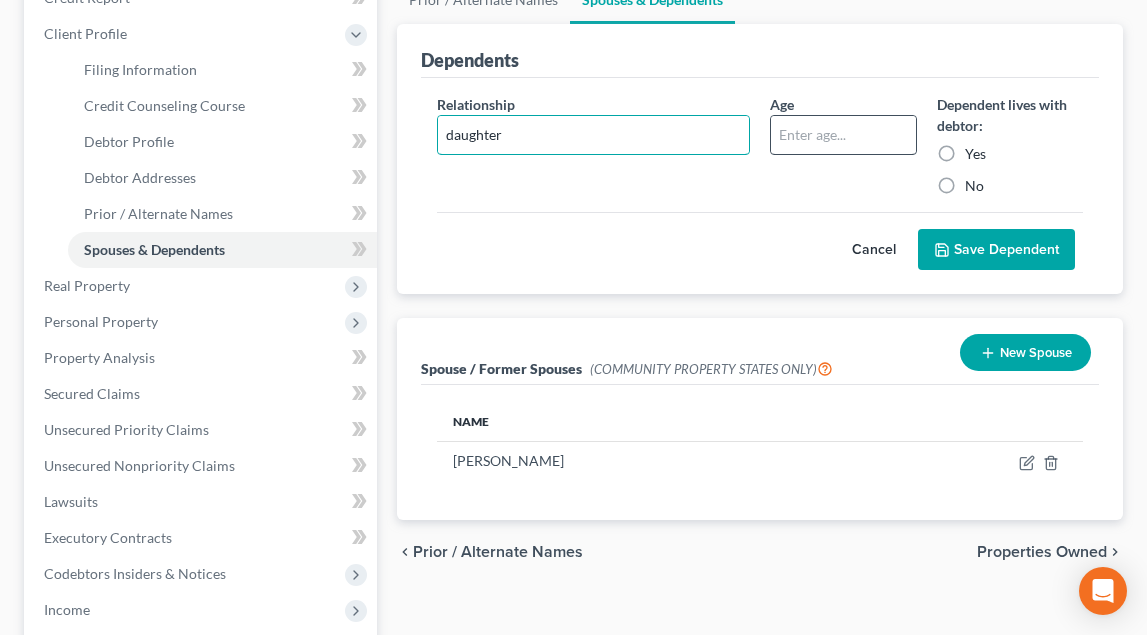 type on "daughter" 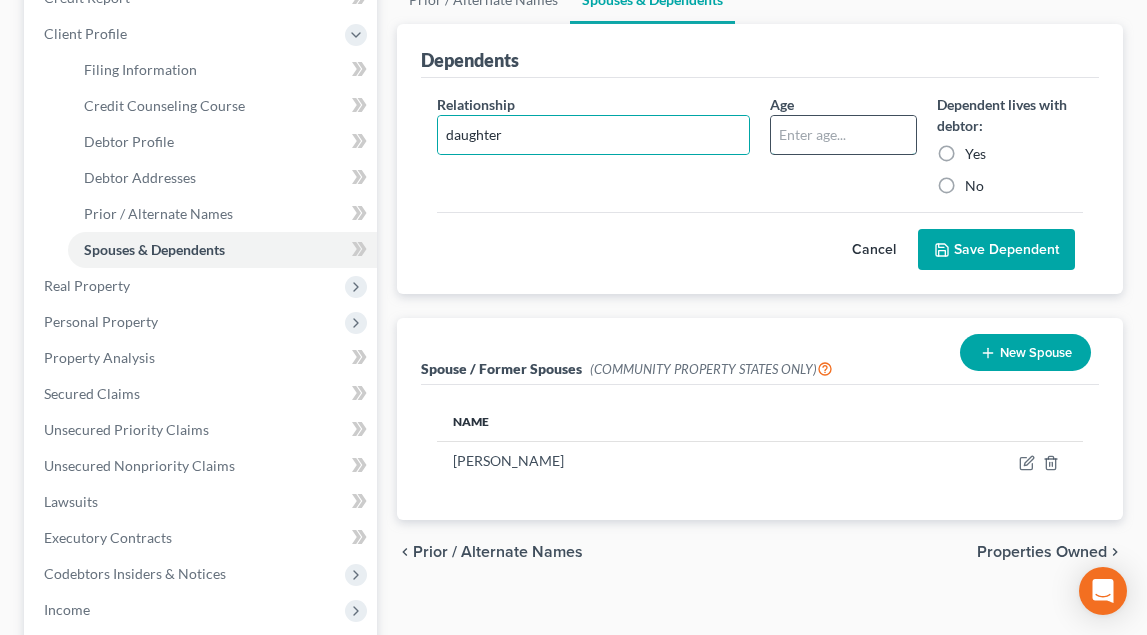 click at bounding box center (843, 135) 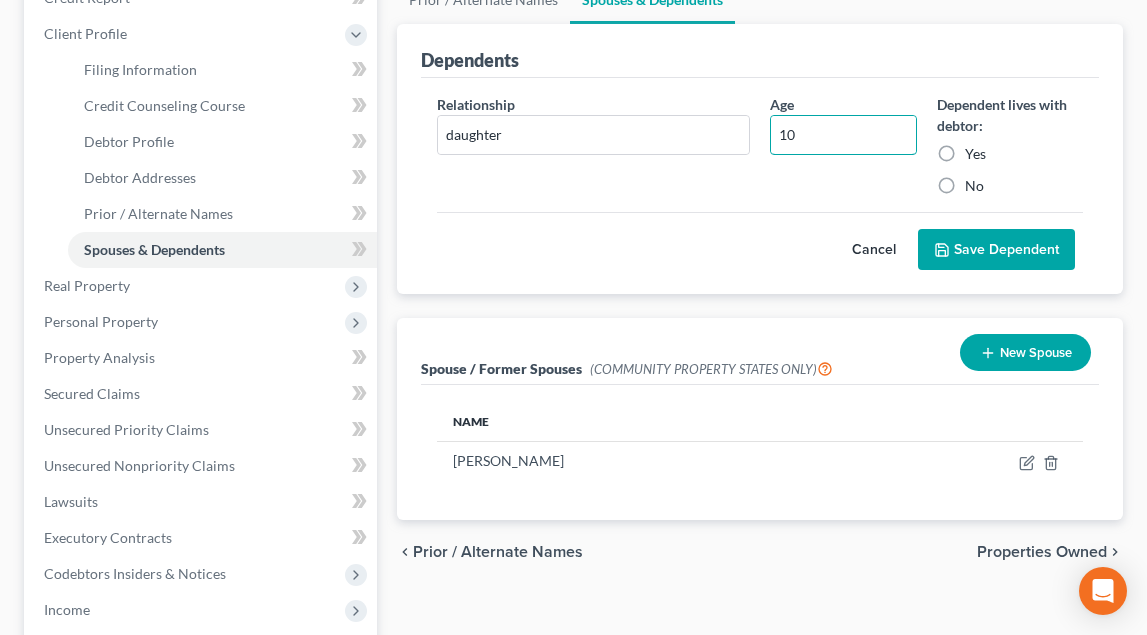 type on "10" 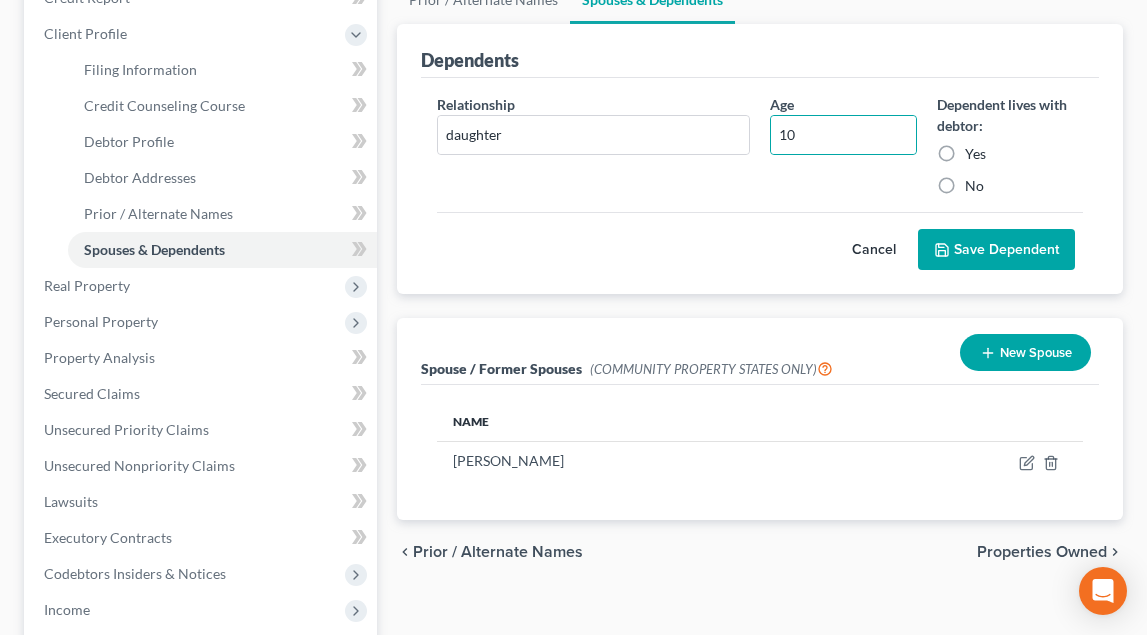 click on "Yes" at bounding box center (975, 154) 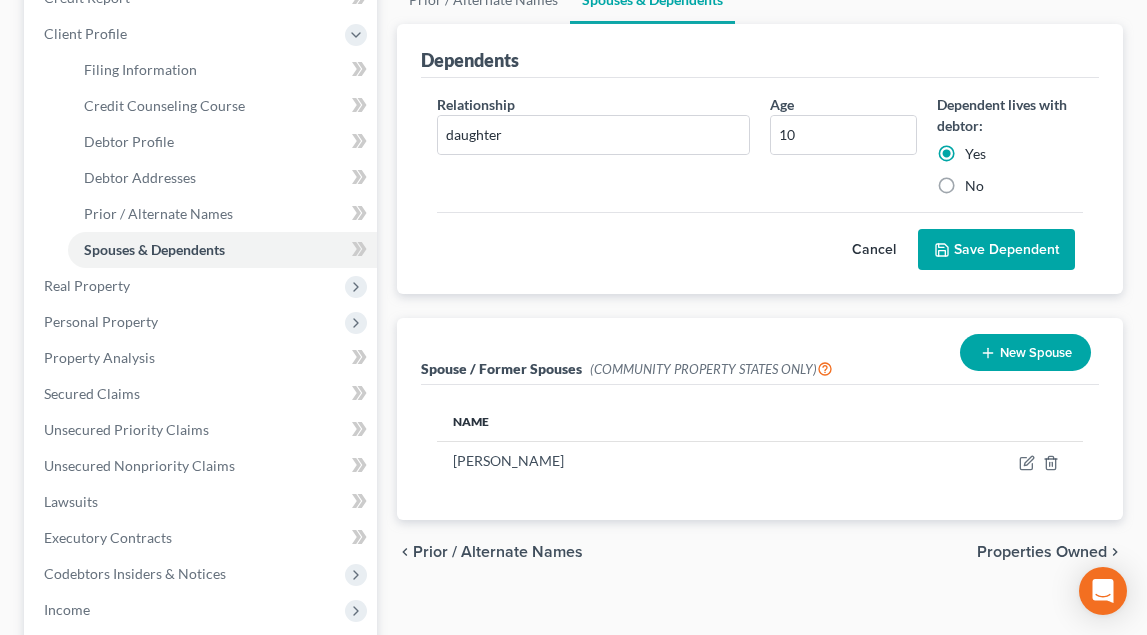 click on "Save Dependent" at bounding box center [996, 250] 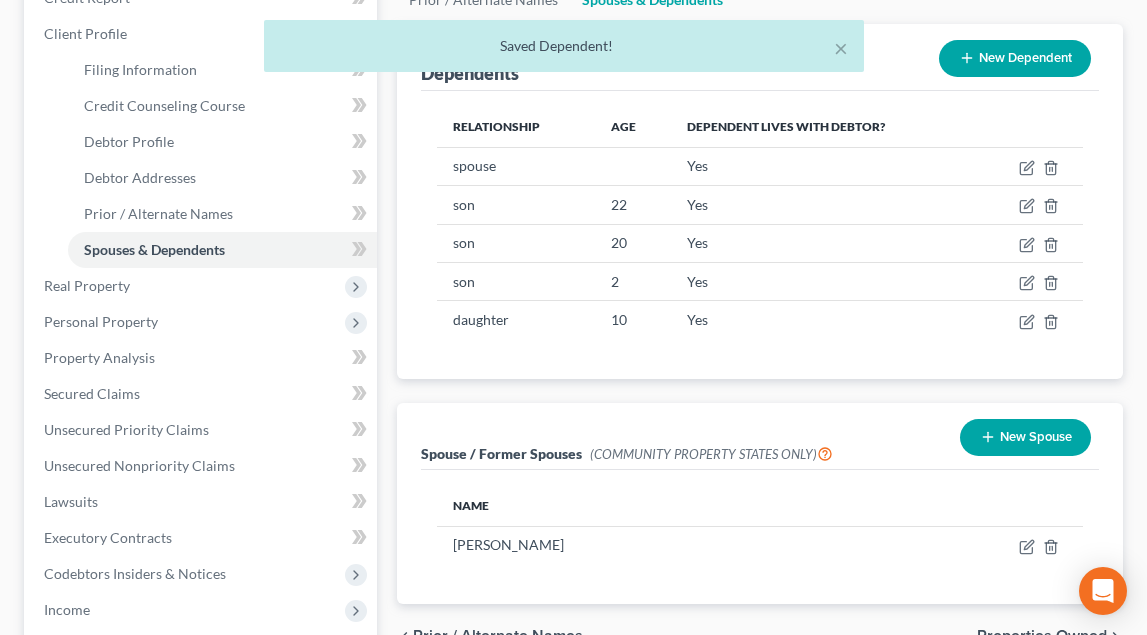 click on "×                     Saved Dependent!" at bounding box center [563, 51] 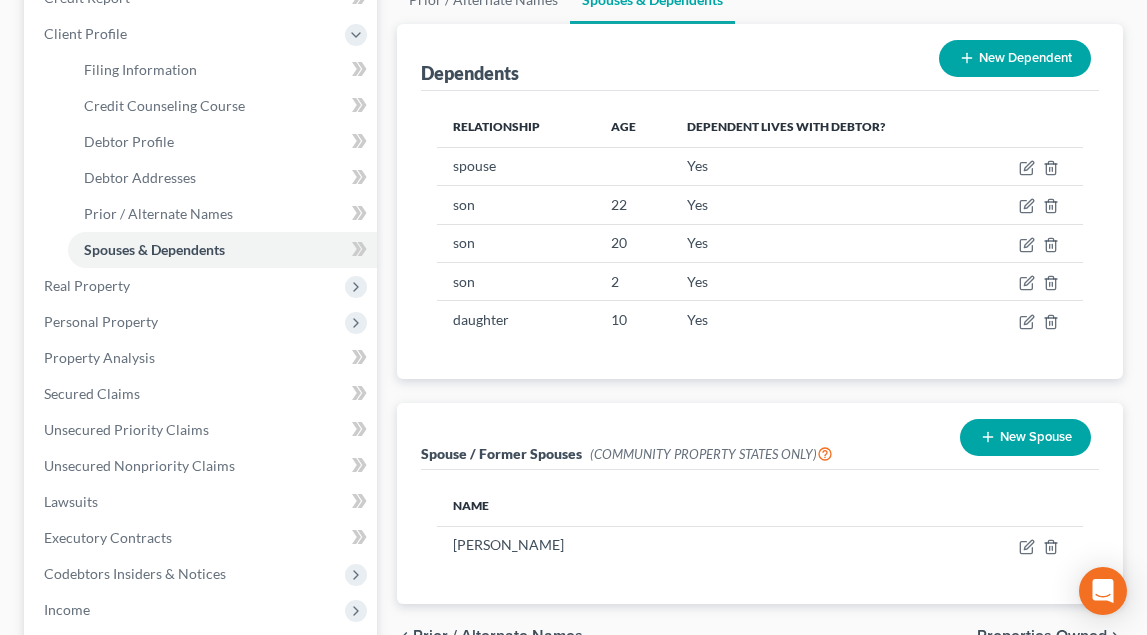 click 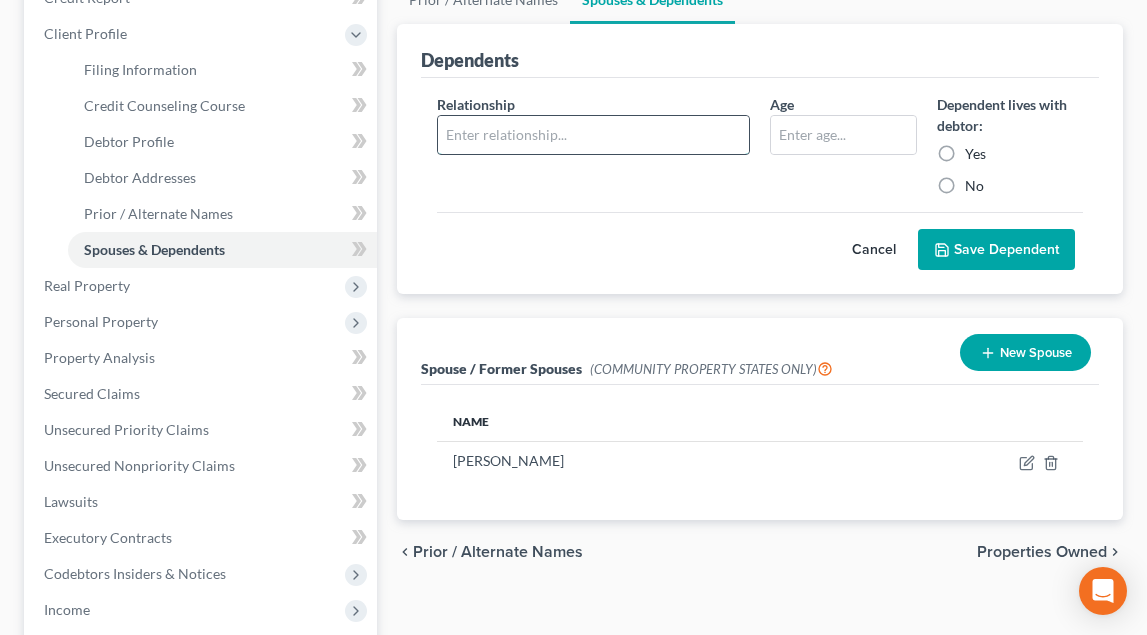 click at bounding box center (593, 135) 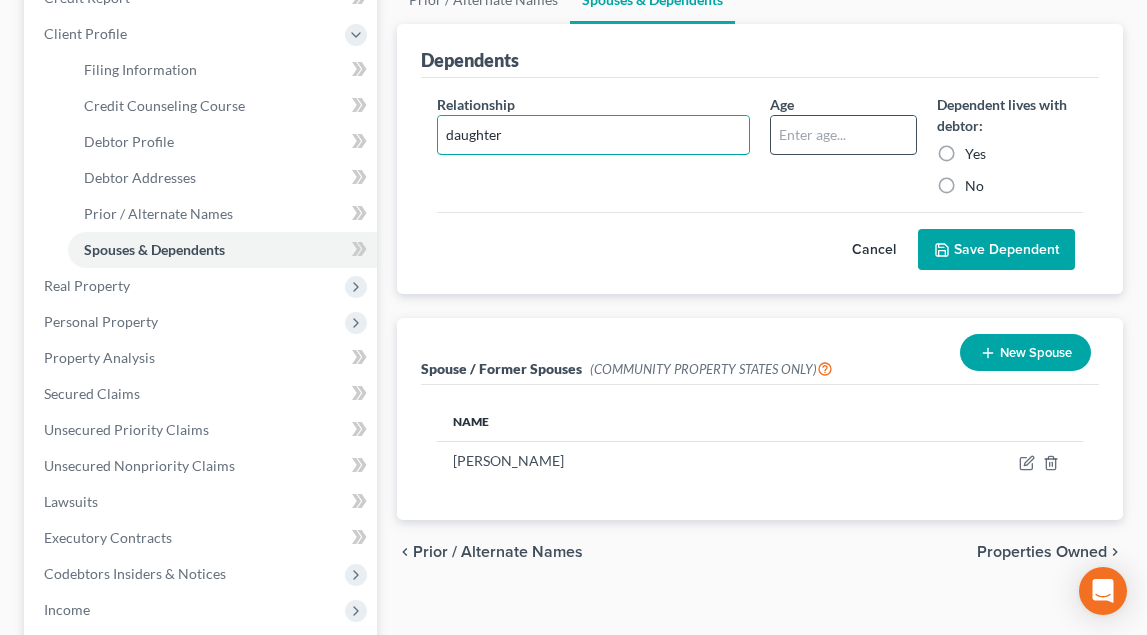 type on "daughter" 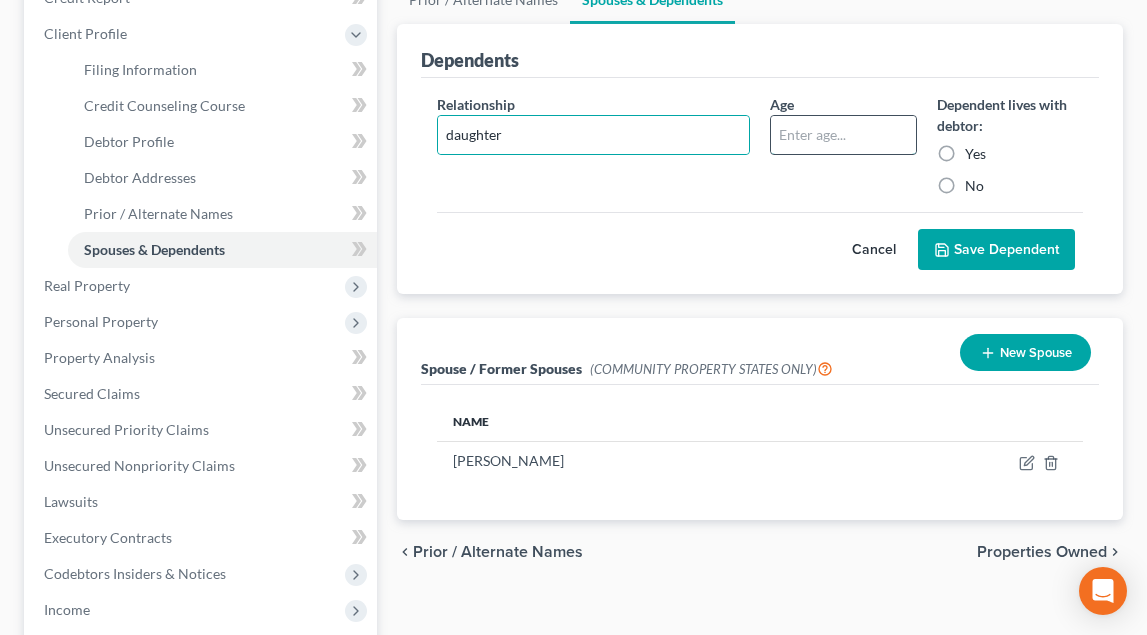 click at bounding box center (843, 135) 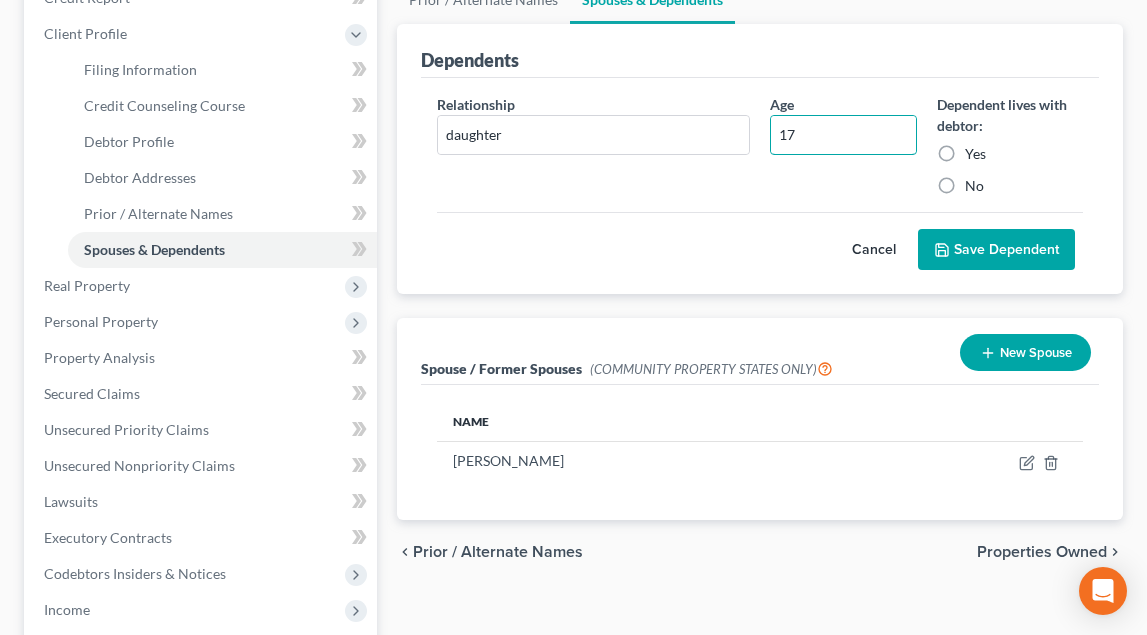 type on "17" 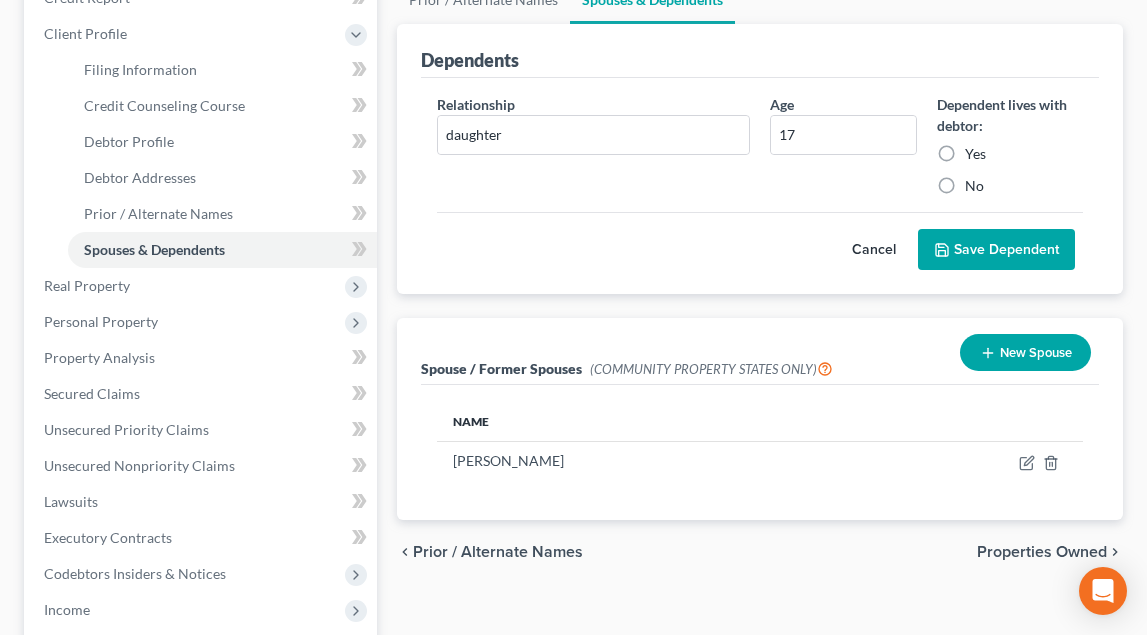 click on "Yes" at bounding box center [975, 154] 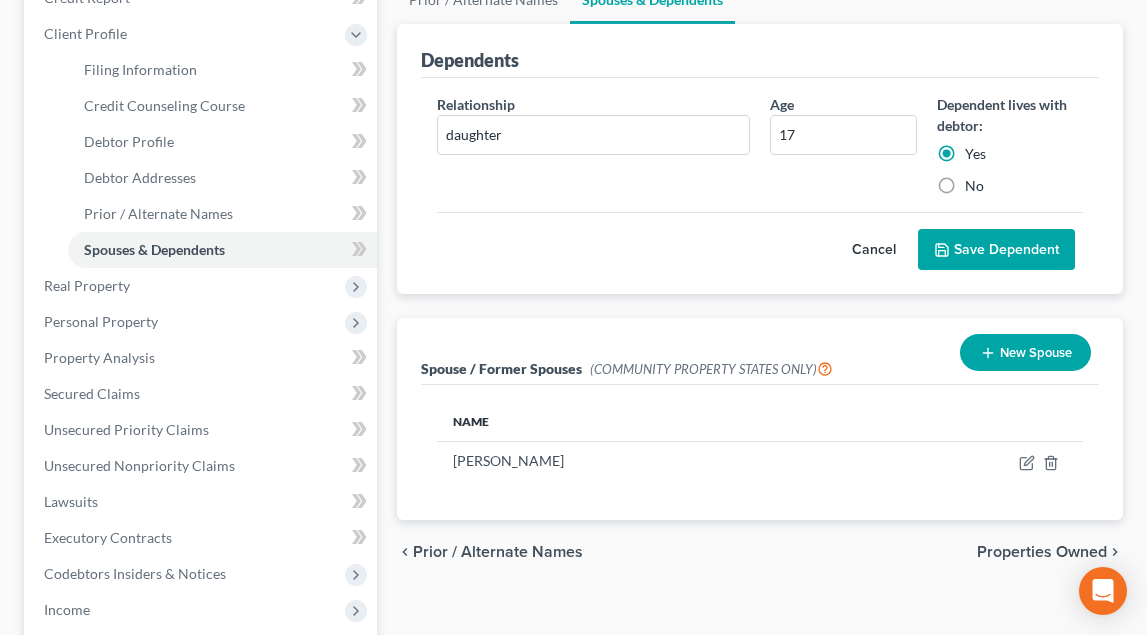 click on "Save Dependent" at bounding box center [996, 250] 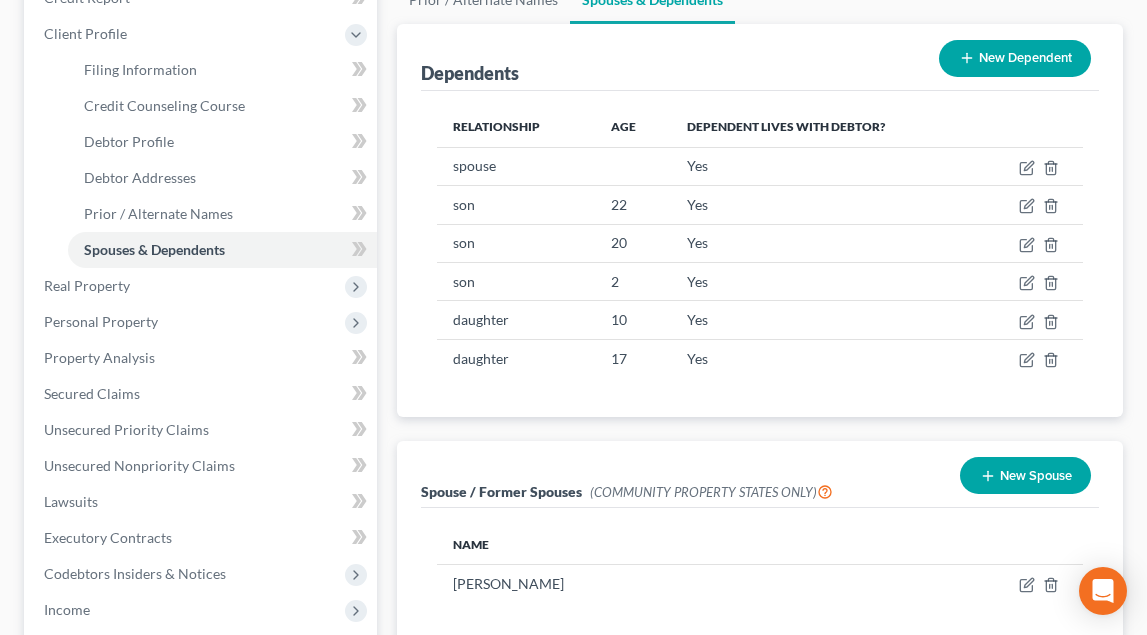 click on "Dependents New Dependent" at bounding box center [760, 57] 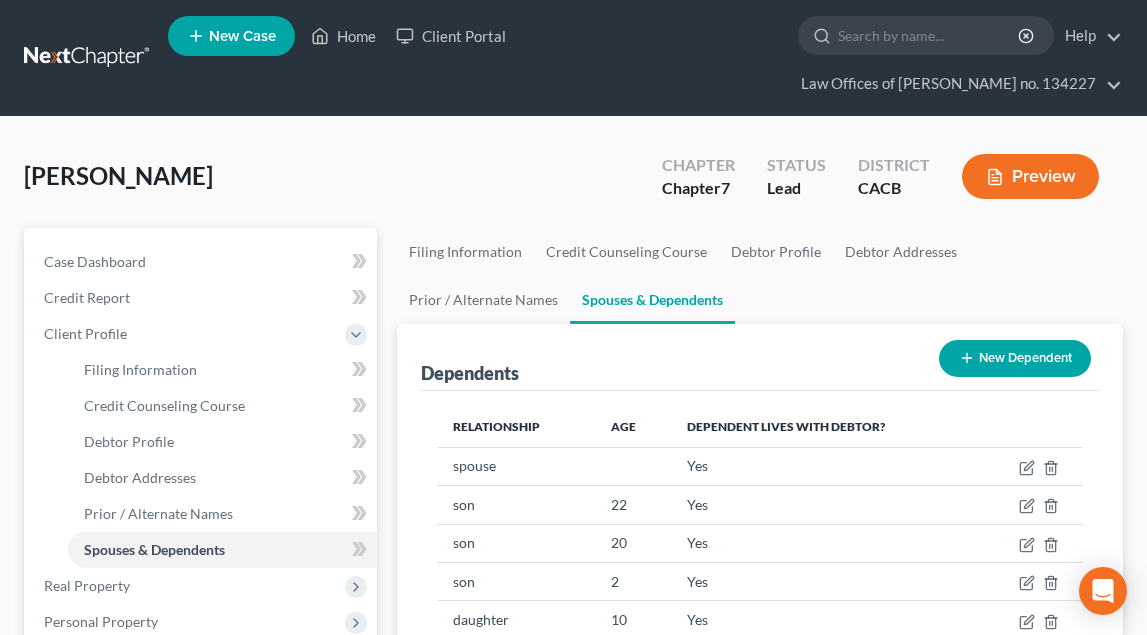 scroll, scrollTop: 0, scrollLeft: 0, axis: both 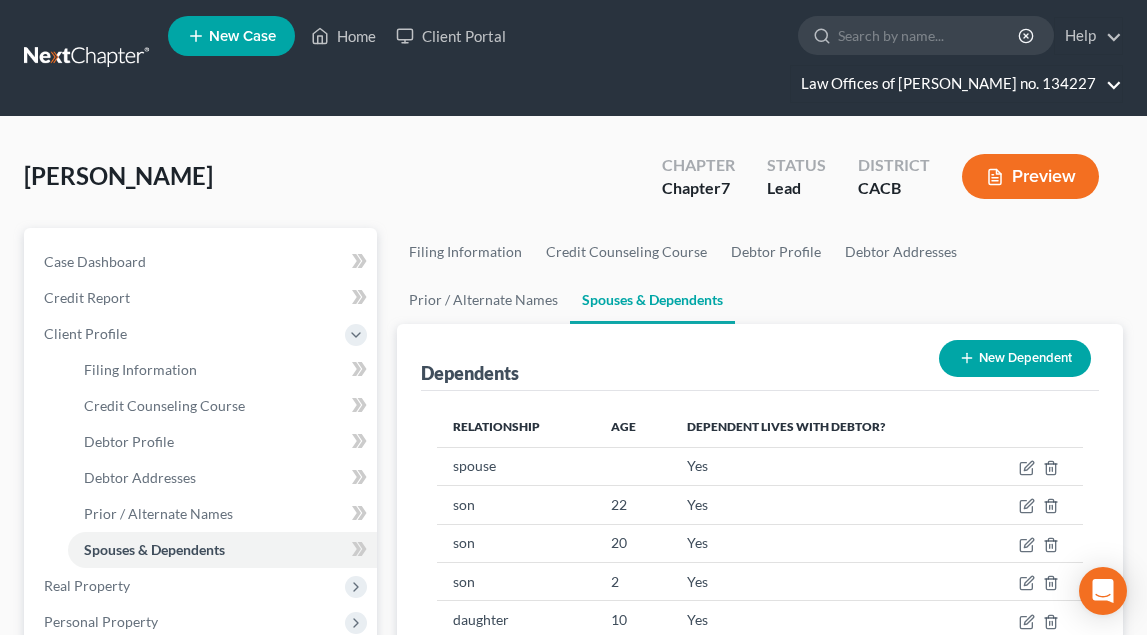 click on "Law Offices of [PERSON_NAME] no. 134227" at bounding box center (956, 84) 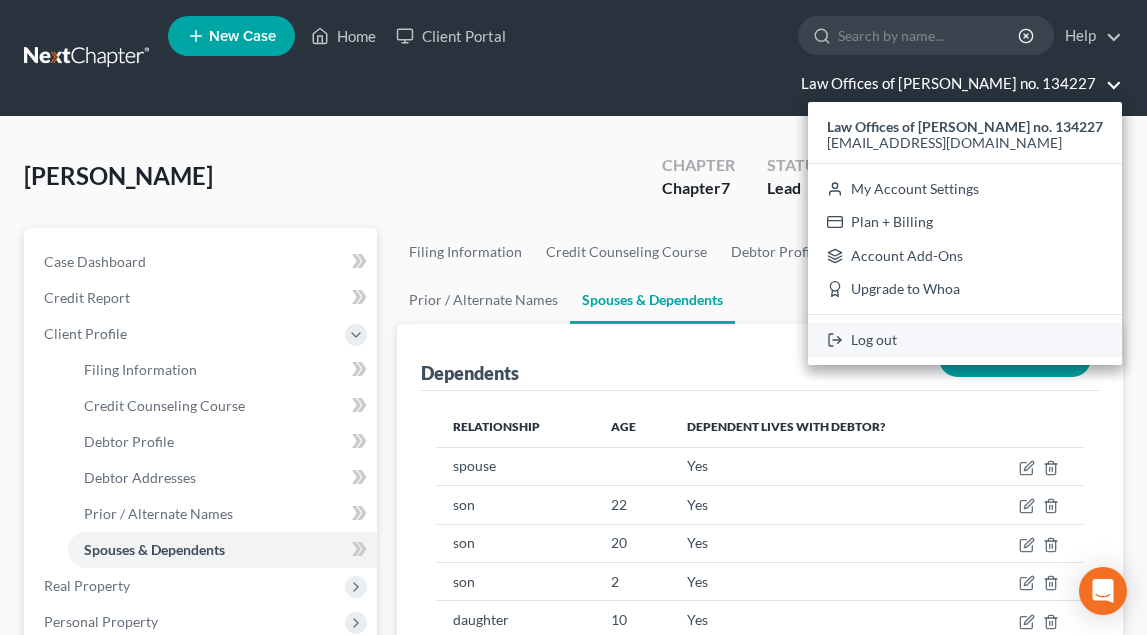 click on "Log out" at bounding box center (965, 340) 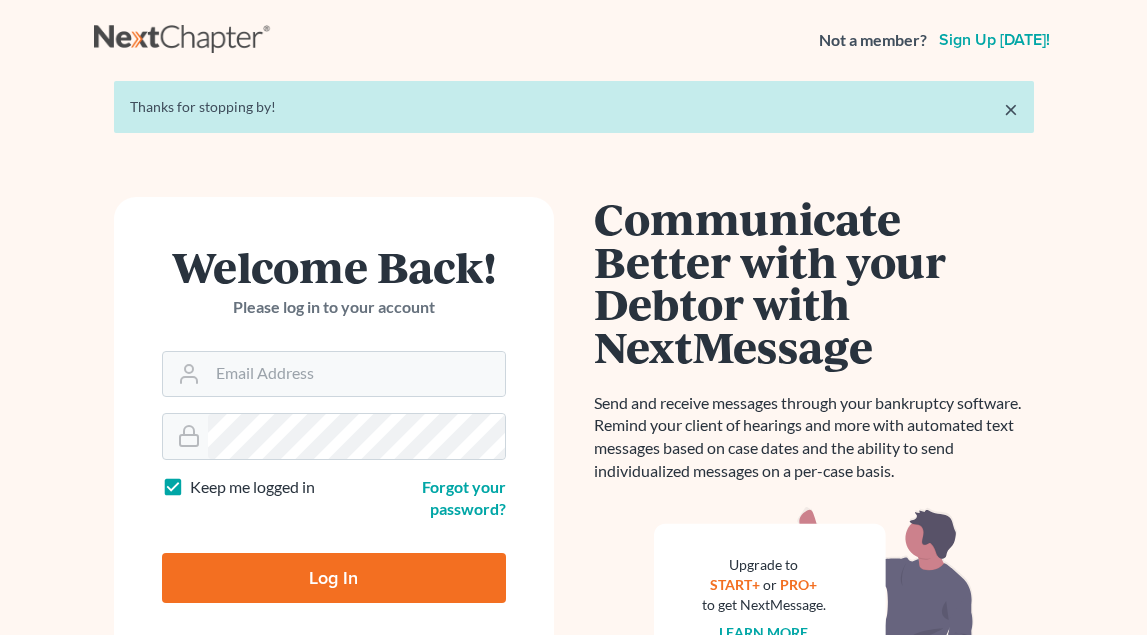scroll, scrollTop: 0, scrollLeft: 0, axis: both 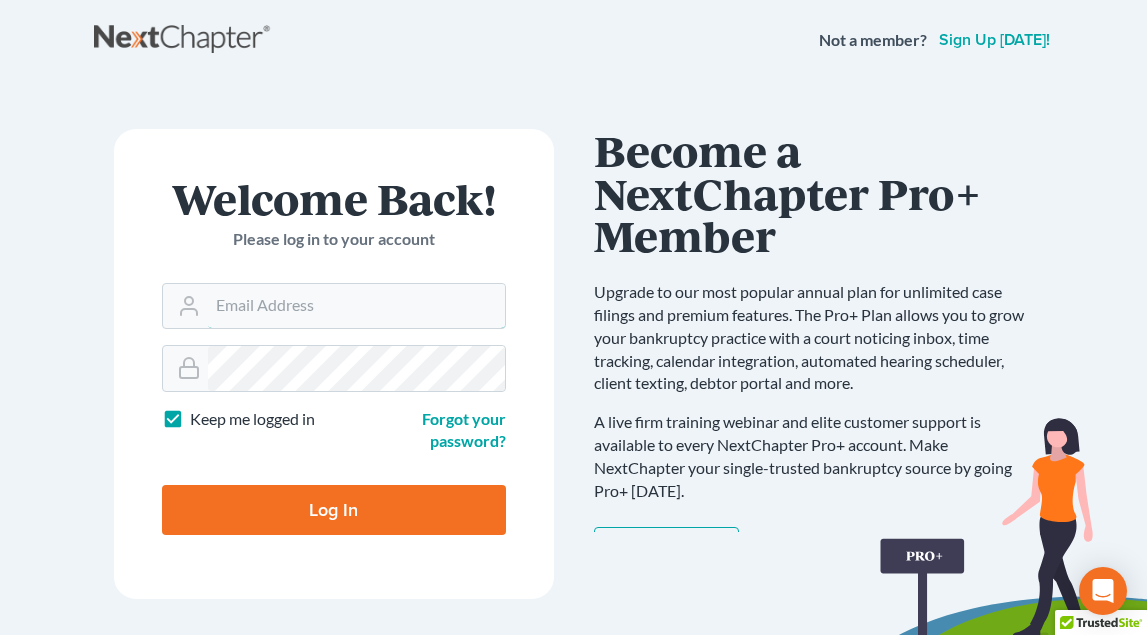 type on "[EMAIL_ADDRESS][DOMAIN_NAME]" 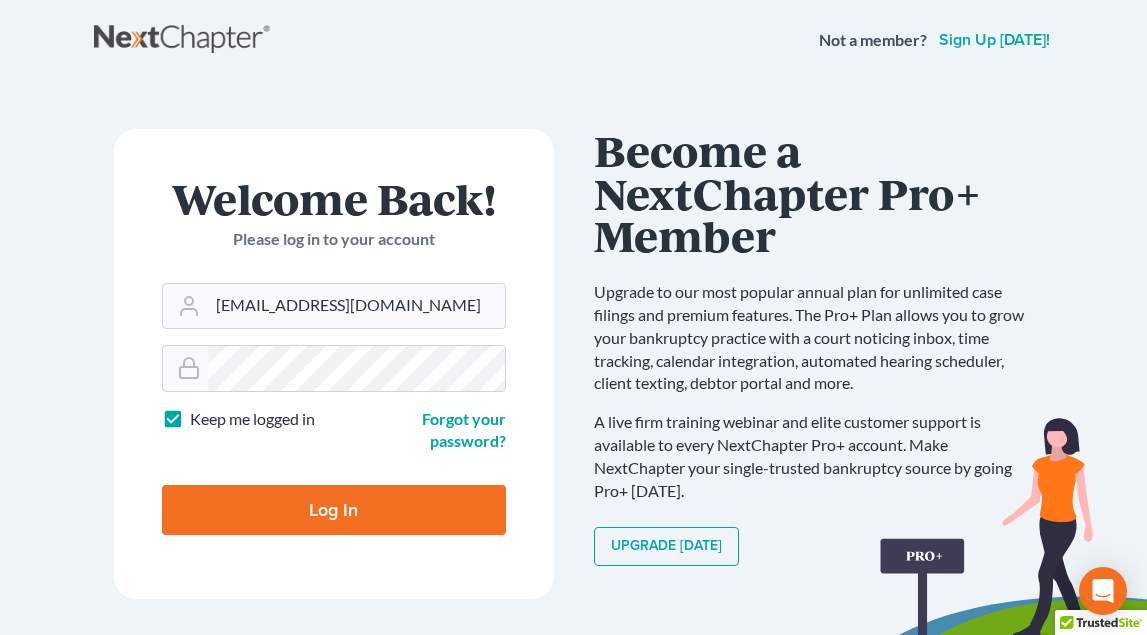 click on "Log In" at bounding box center [334, 510] 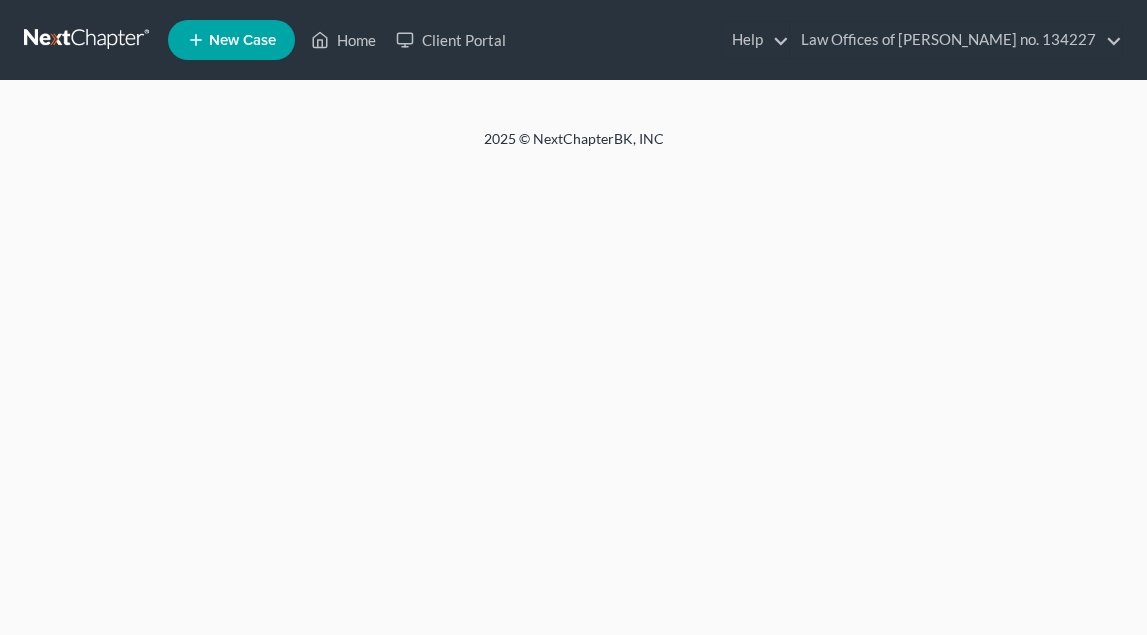 scroll, scrollTop: 0, scrollLeft: 0, axis: both 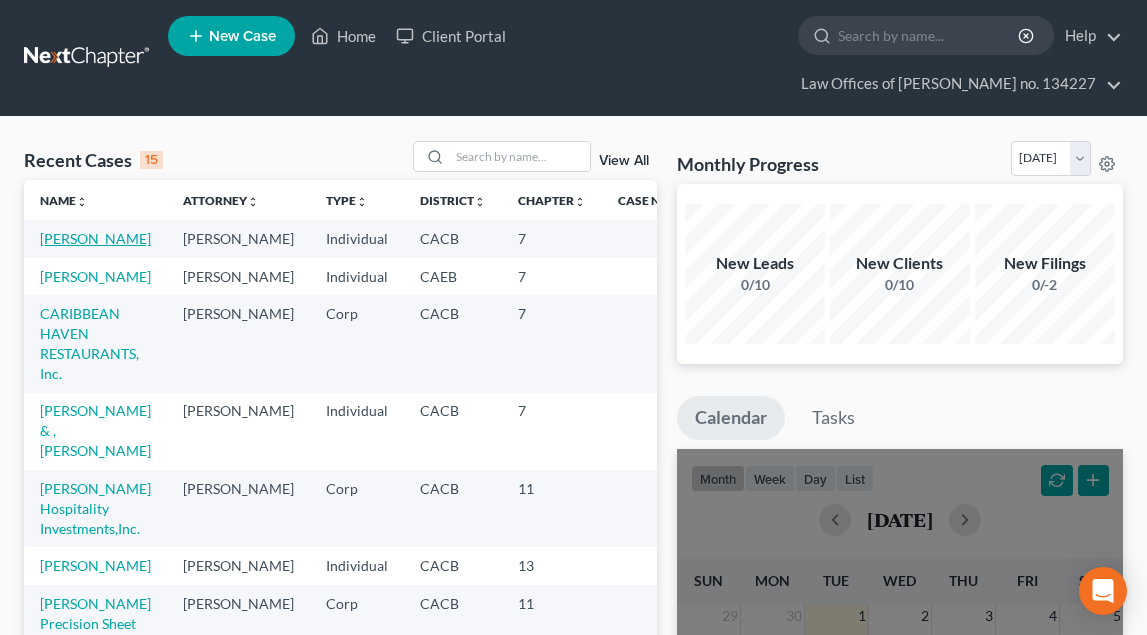 click on "[PERSON_NAME]" at bounding box center [95, 238] 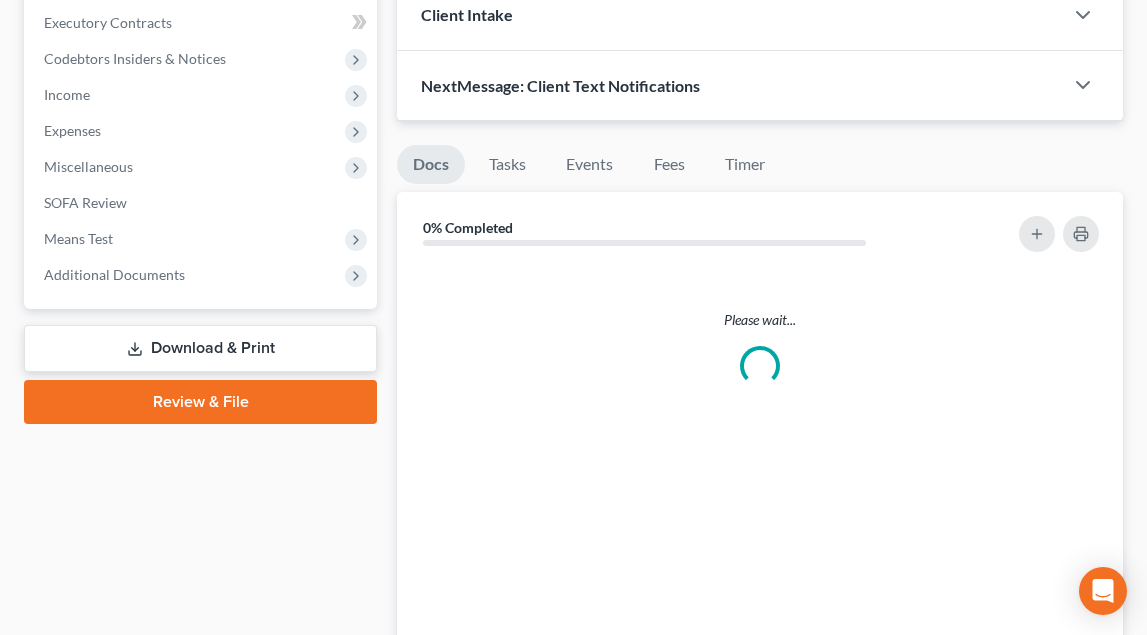 scroll, scrollTop: 564, scrollLeft: 0, axis: vertical 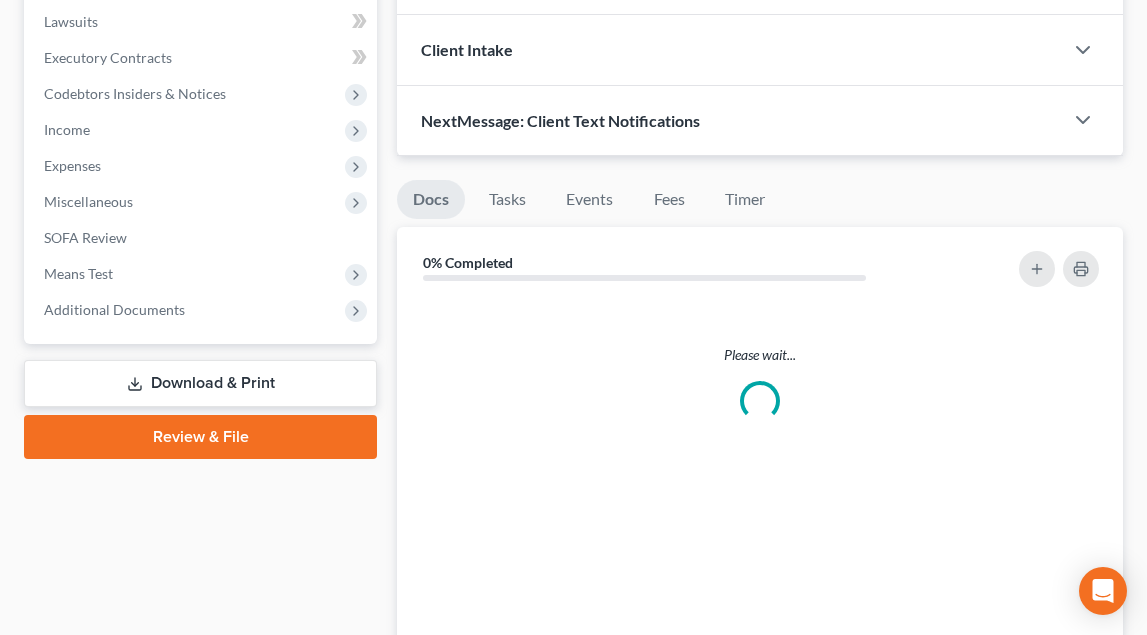 click on "Download & Print" at bounding box center (200, 383) 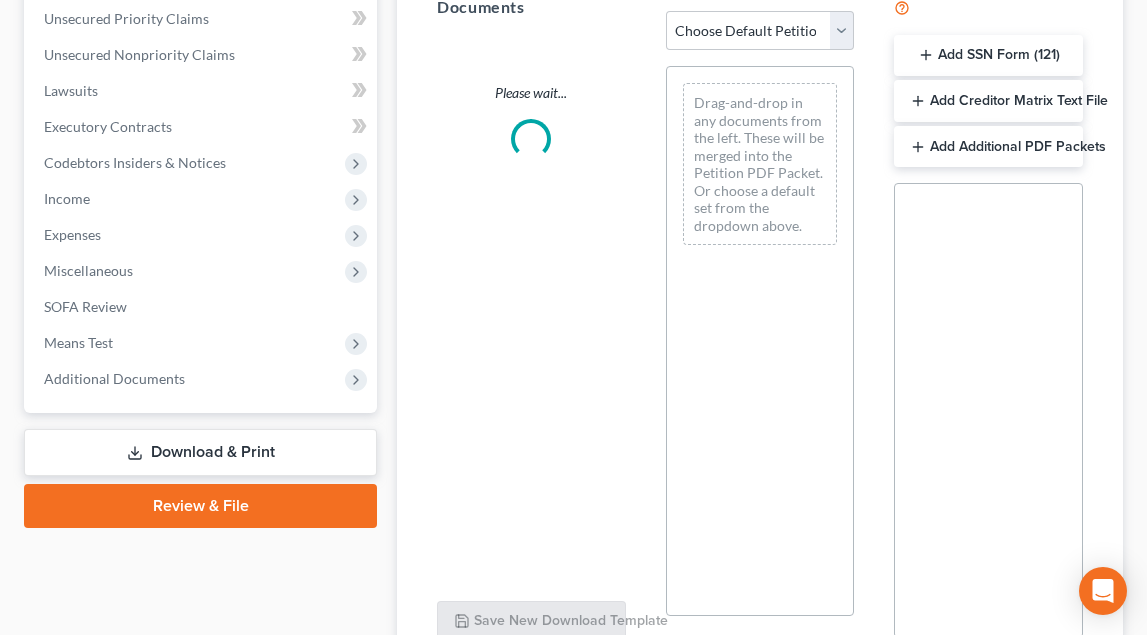 scroll, scrollTop: 496, scrollLeft: 0, axis: vertical 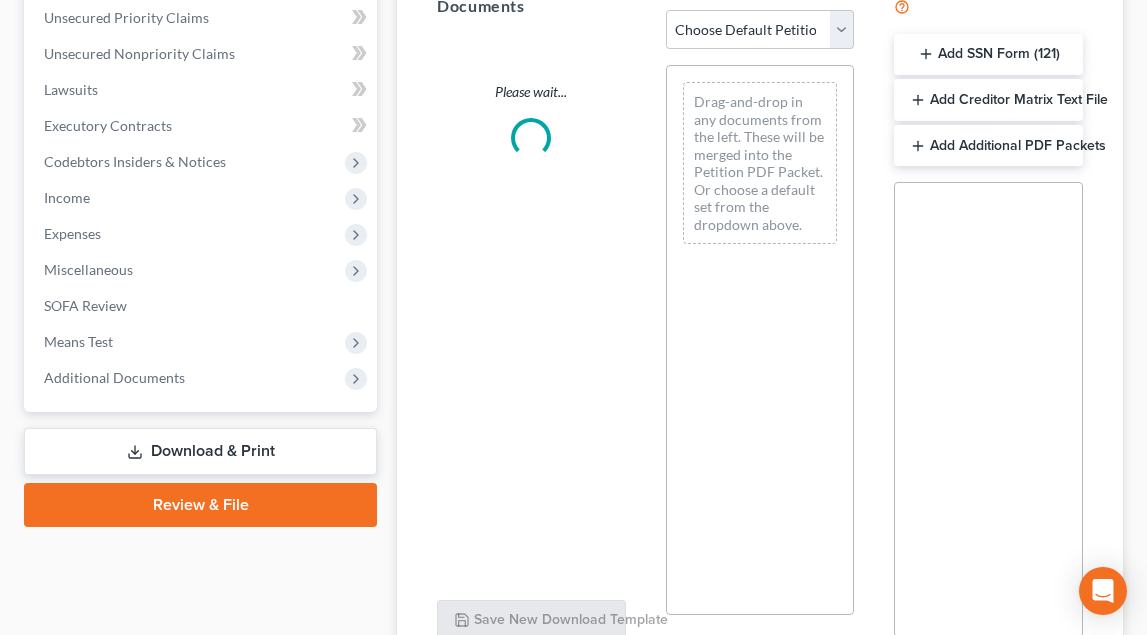 click on "Download & Print" at bounding box center (200, 451) 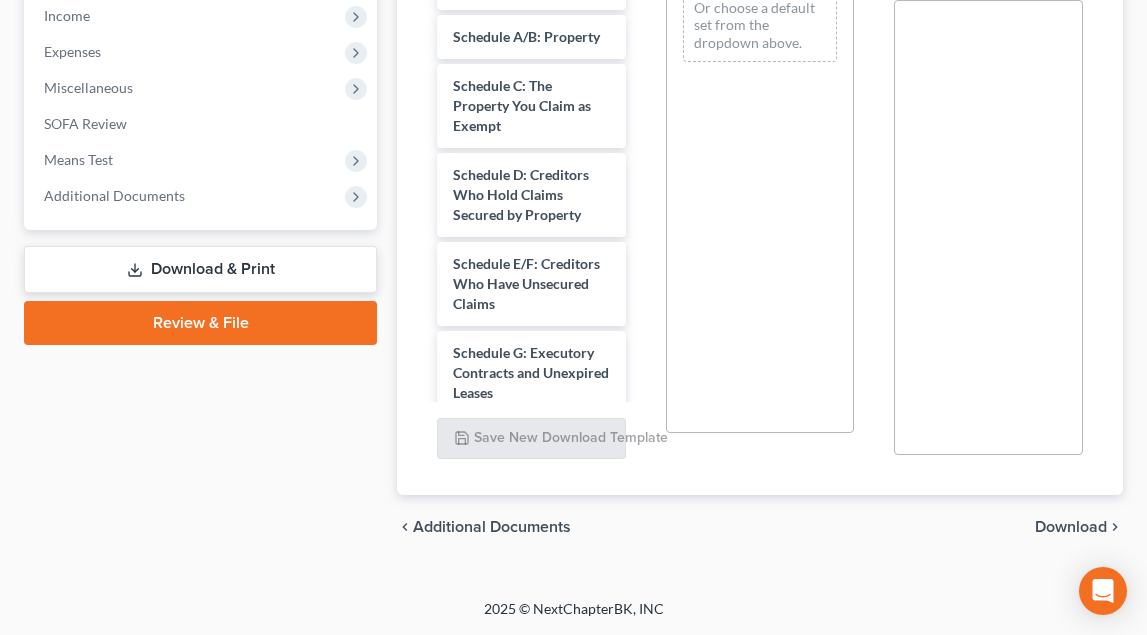 scroll, scrollTop: 678, scrollLeft: 0, axis: vertical 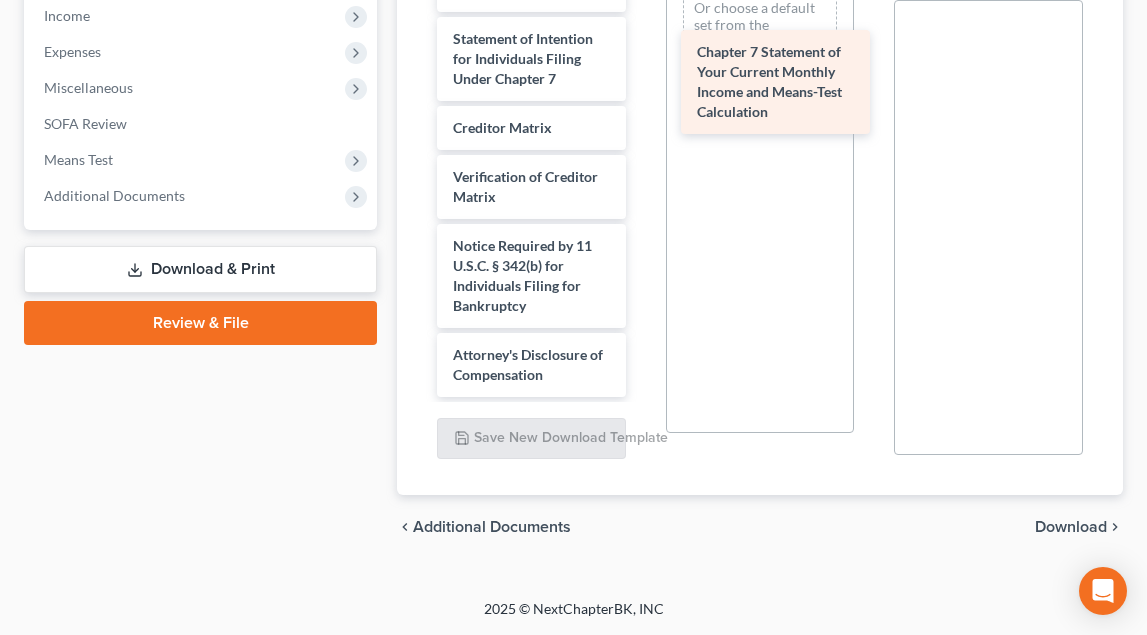 drag, startPoint x: 490, startPoint y: 139, endPoint x: 734, endPoint y: 84, distance: 250.12196 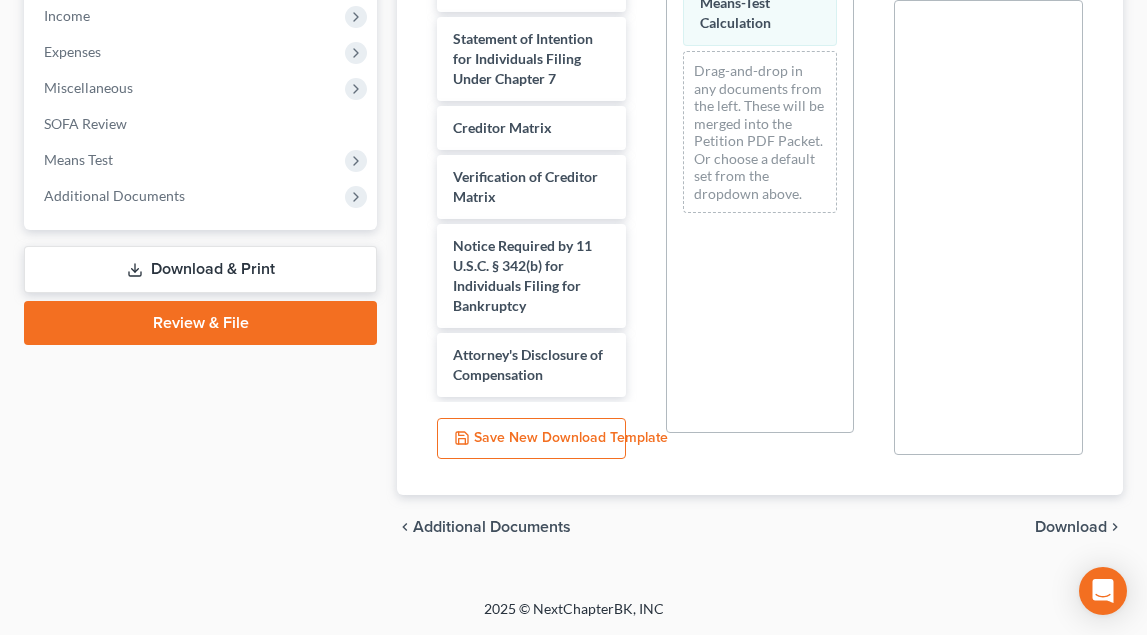 scroll, scrollTop: 678, scrollLeft: 0, axis: vertical 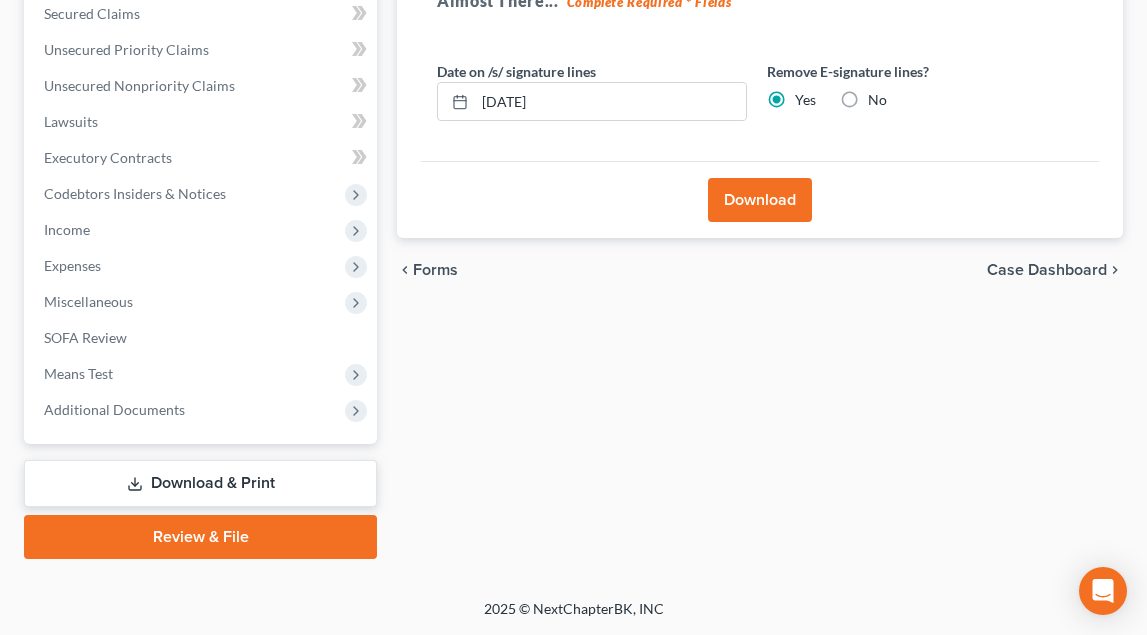 click on "Download" at bounding box center (760, 200) 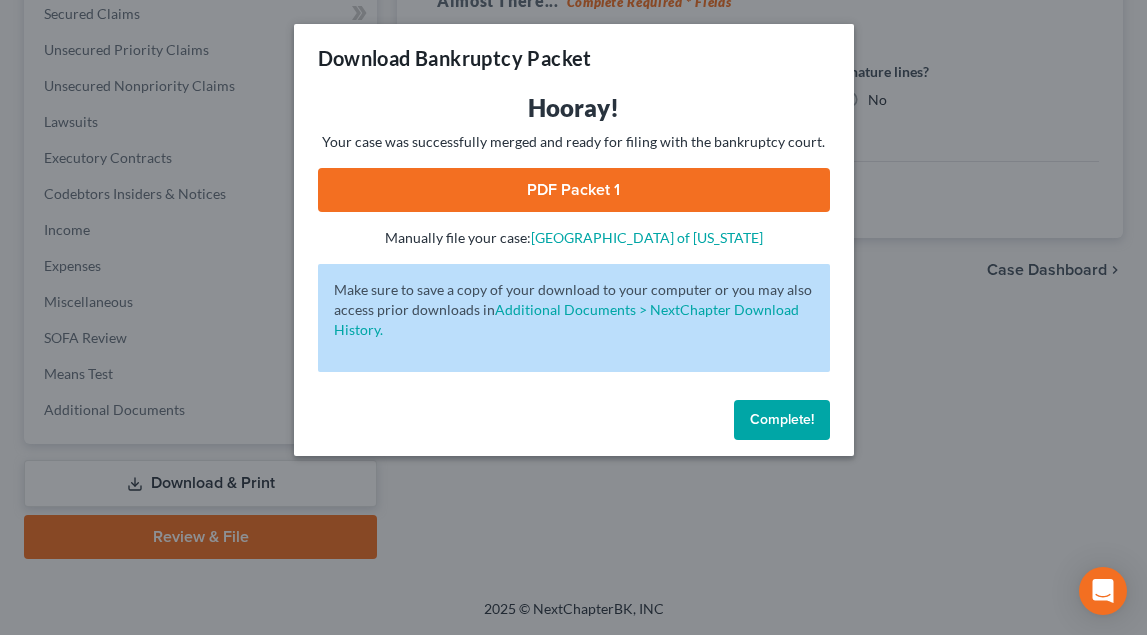 click on "PDF Packet 1" at bounding box center [574, 190] 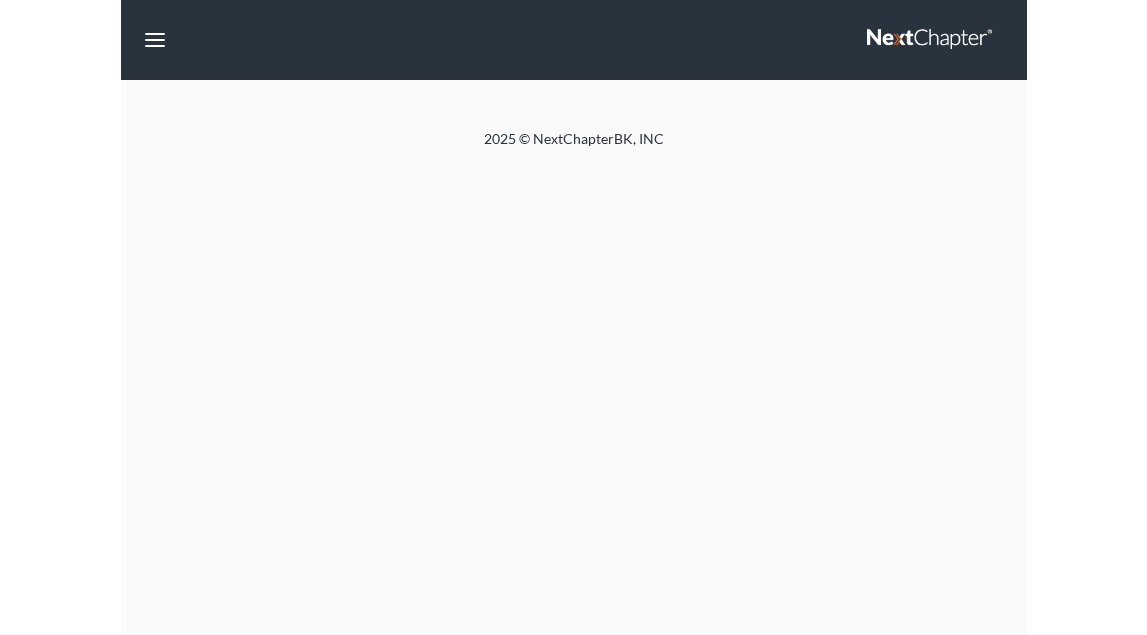 scroll, scrollTop: 0, scrollLeft: 0, axis: both 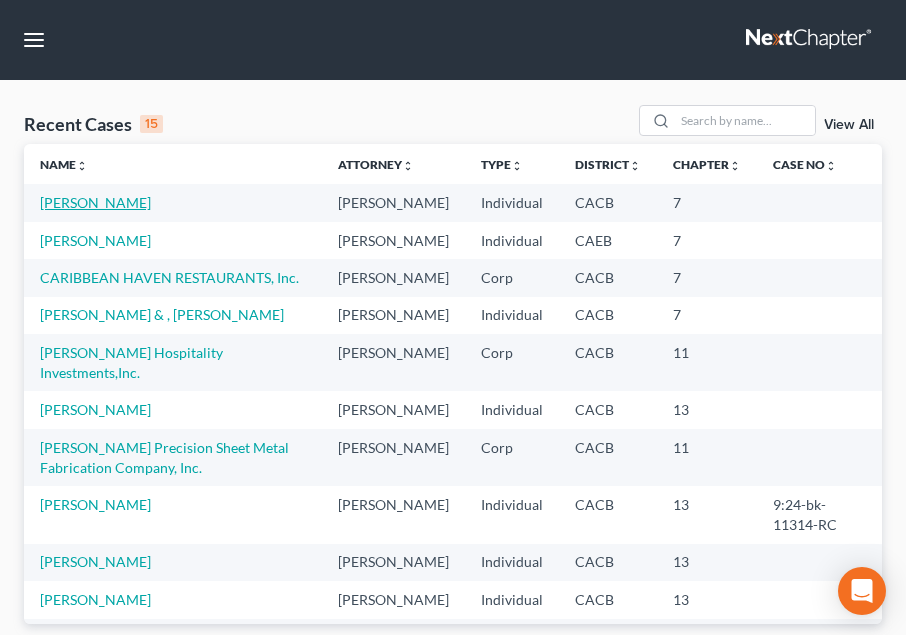 click on "[PERSON_NAME]" at bounding box center [95, 202] 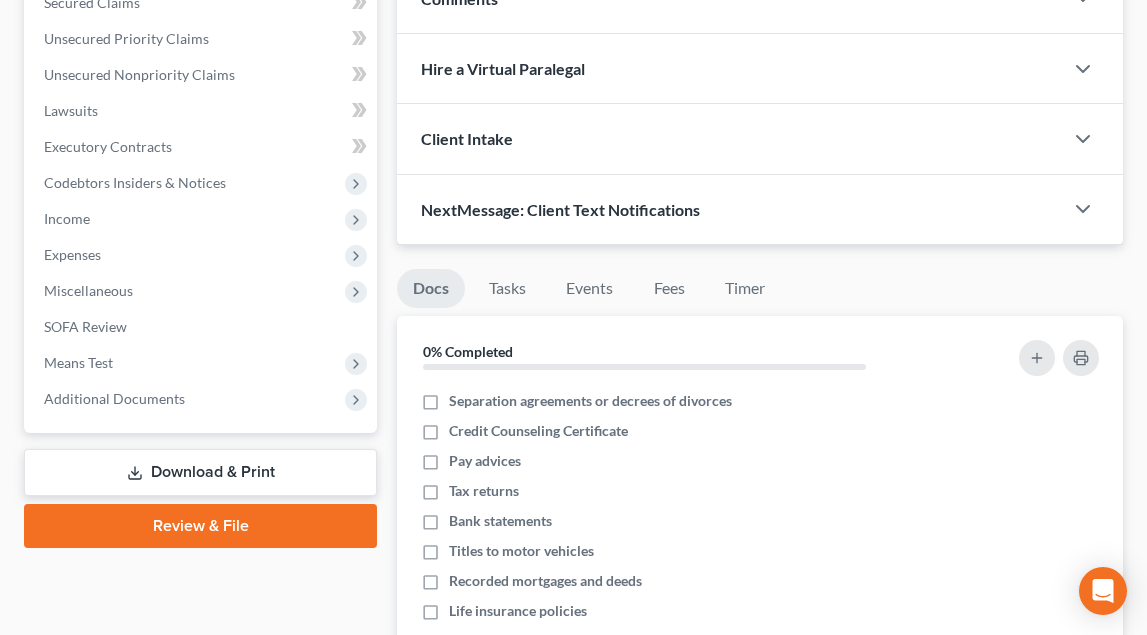 scroll, scrollTop: 466, scrollLeft: 0, axis: vertical 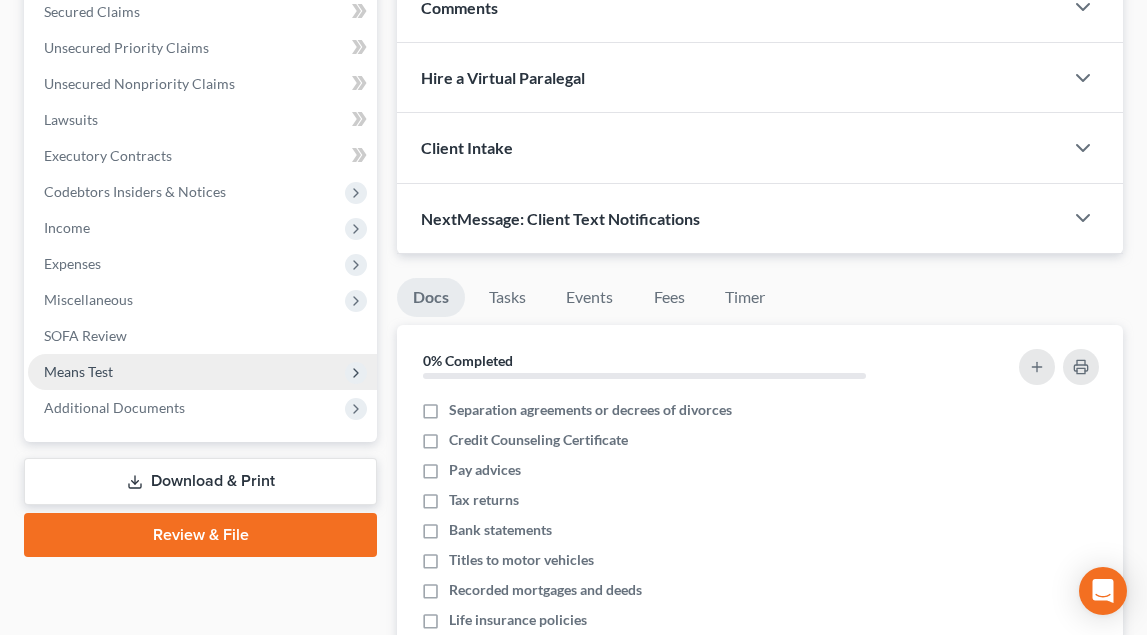 click on "Means Test" at bounding box center [78, 371] 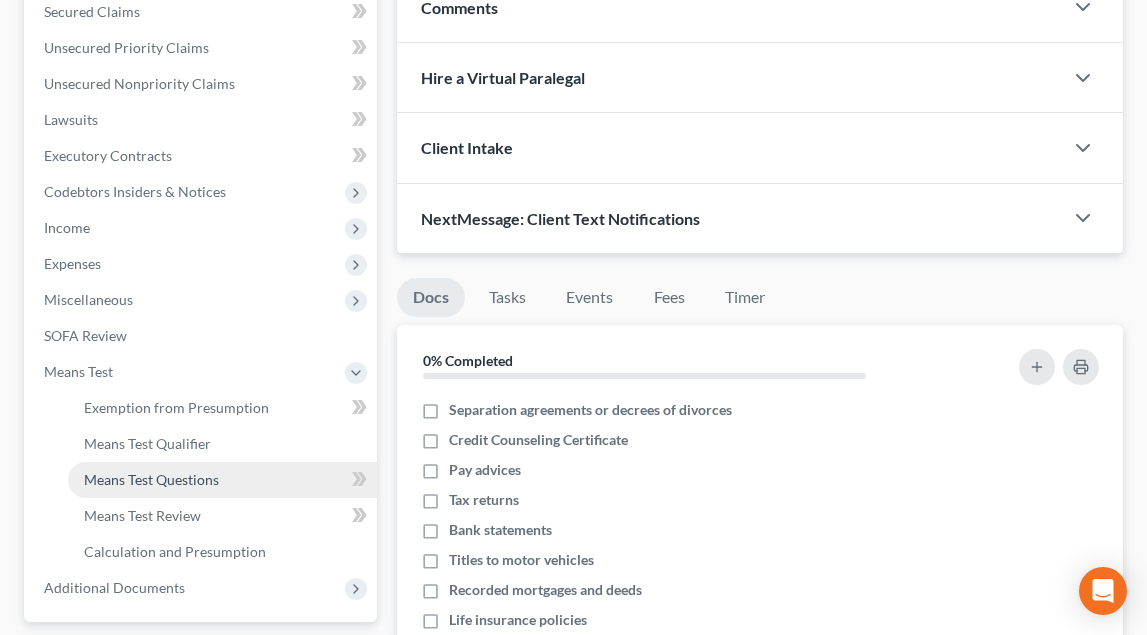 click on "Means Test Questions" at bounding box center [151, 479] 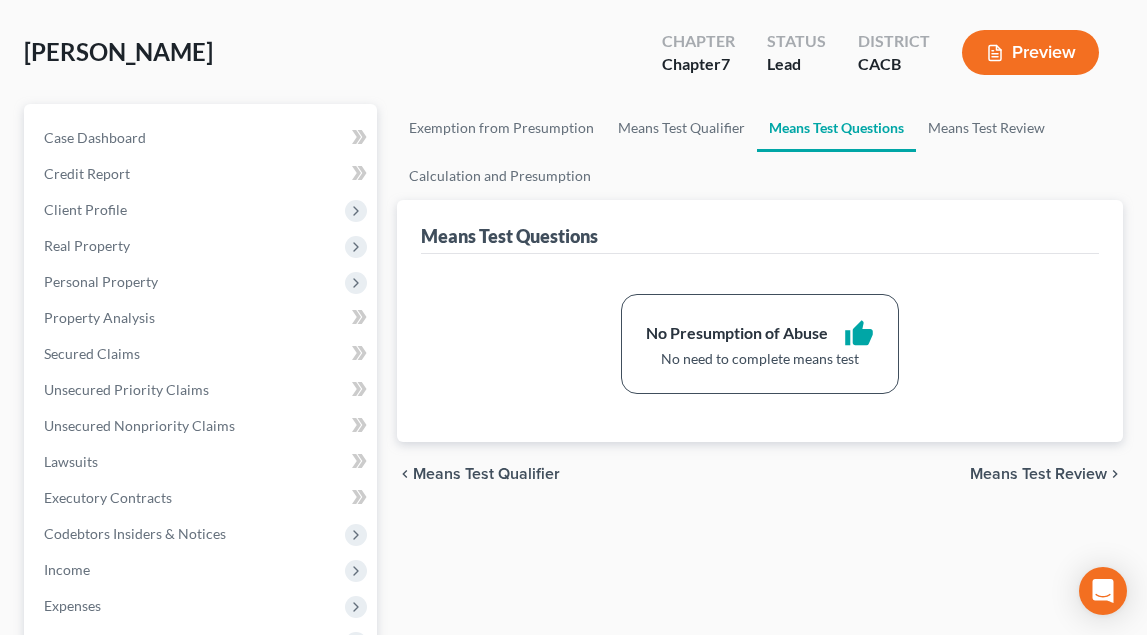 scroll, scrollTop: 122, scrollLeft: 0, axis: vertical 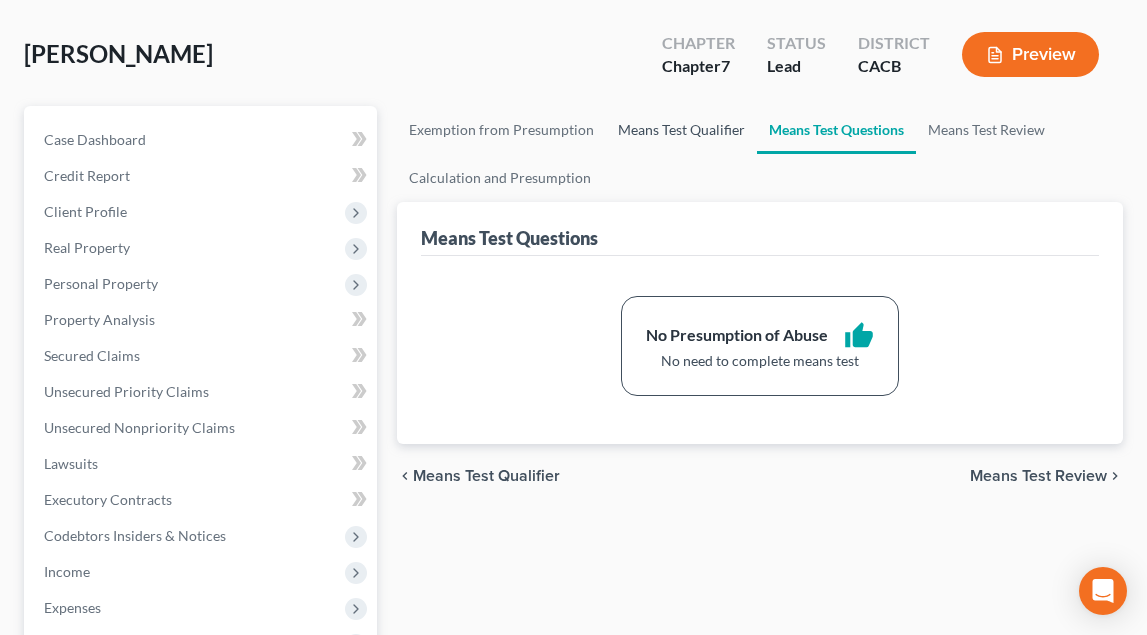 click on "Means Test Qualifier" at bounding box center [681, 130] 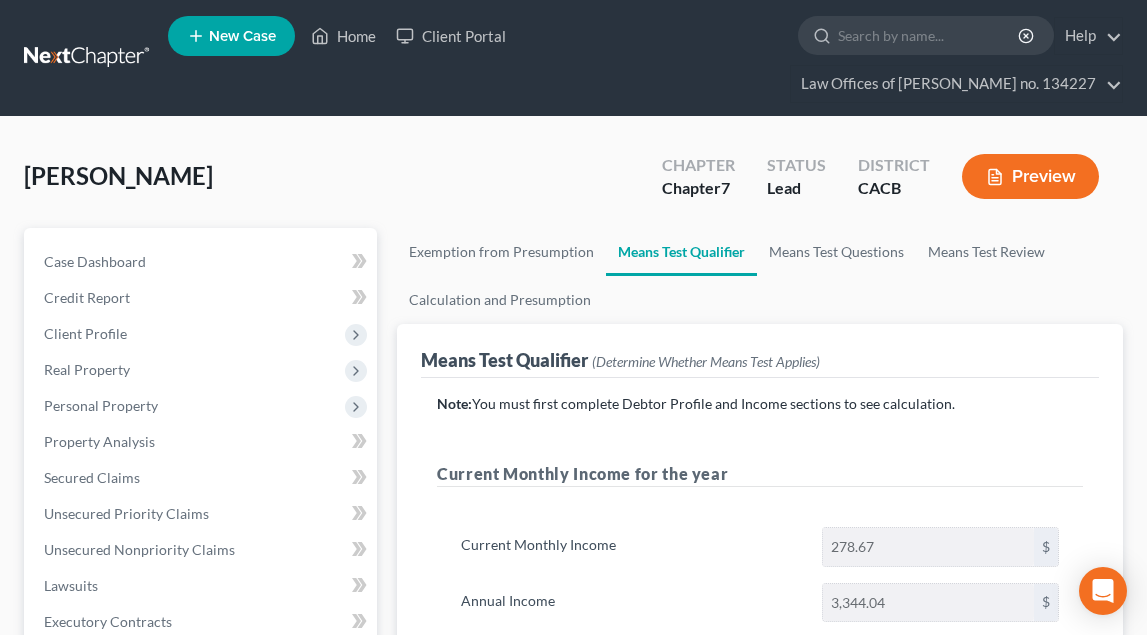 scroll, scrollTop: 0, scrollLeft: 0, axis: both 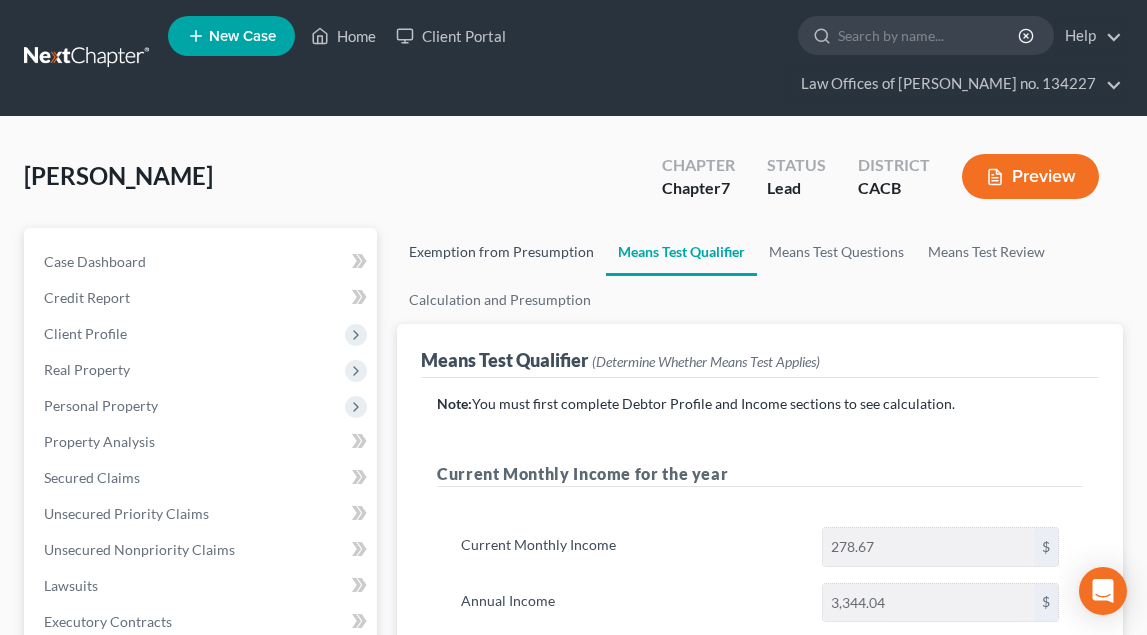 click on "Exemption from Presumption" at bounding box center (501, 252) 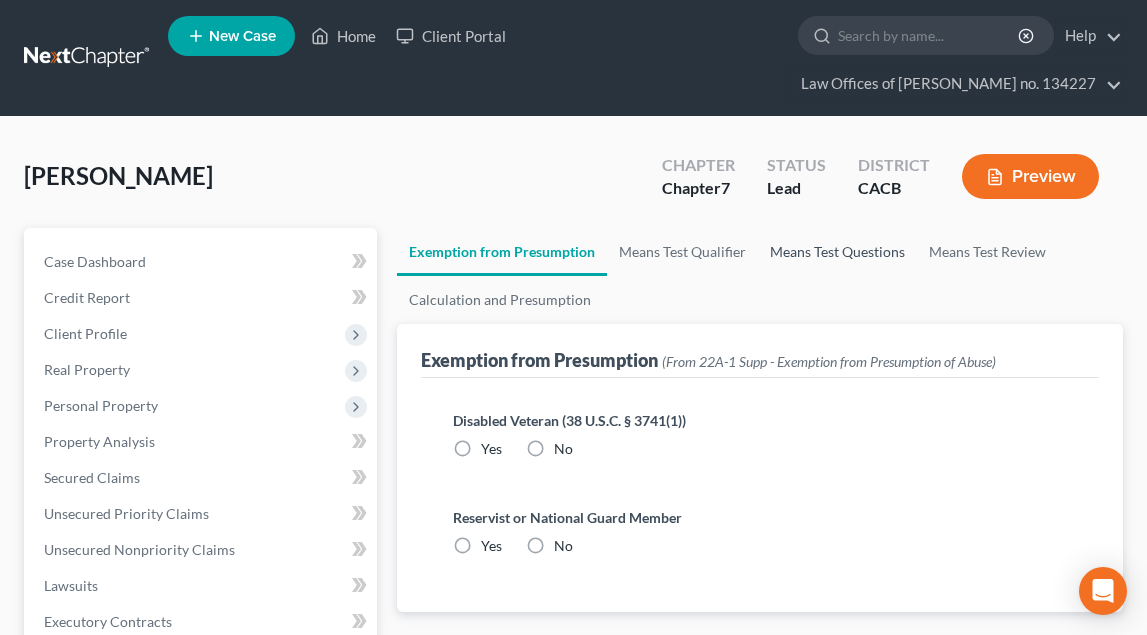 click on "Means Test Questions" at bounding box center [837, 252] 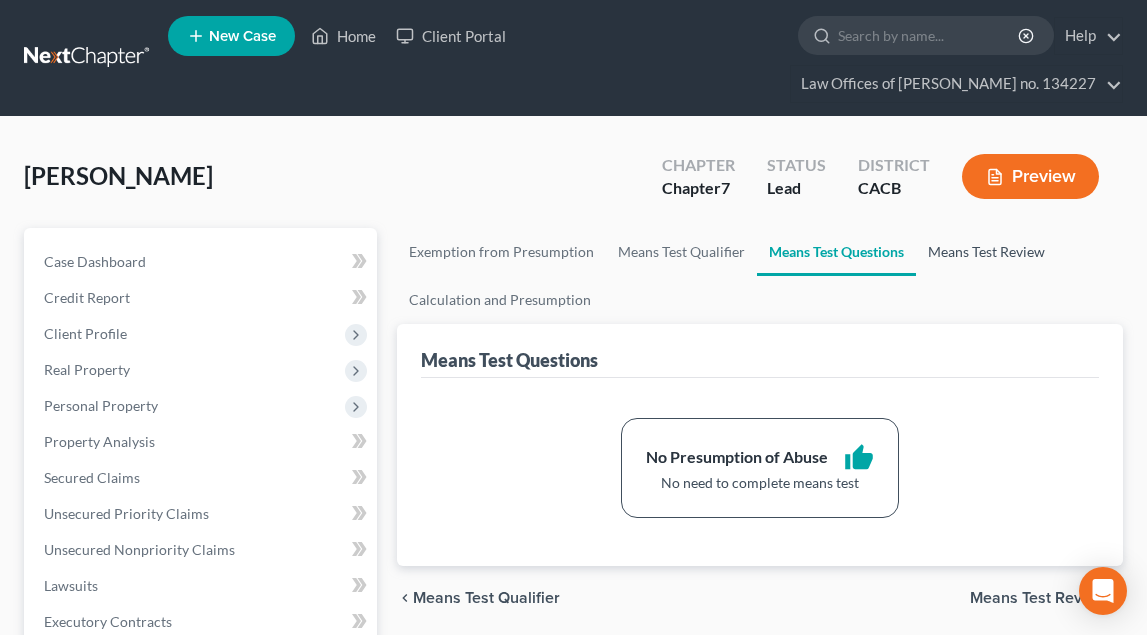 click on "Means Test Review" at bounding box center [986, 252] 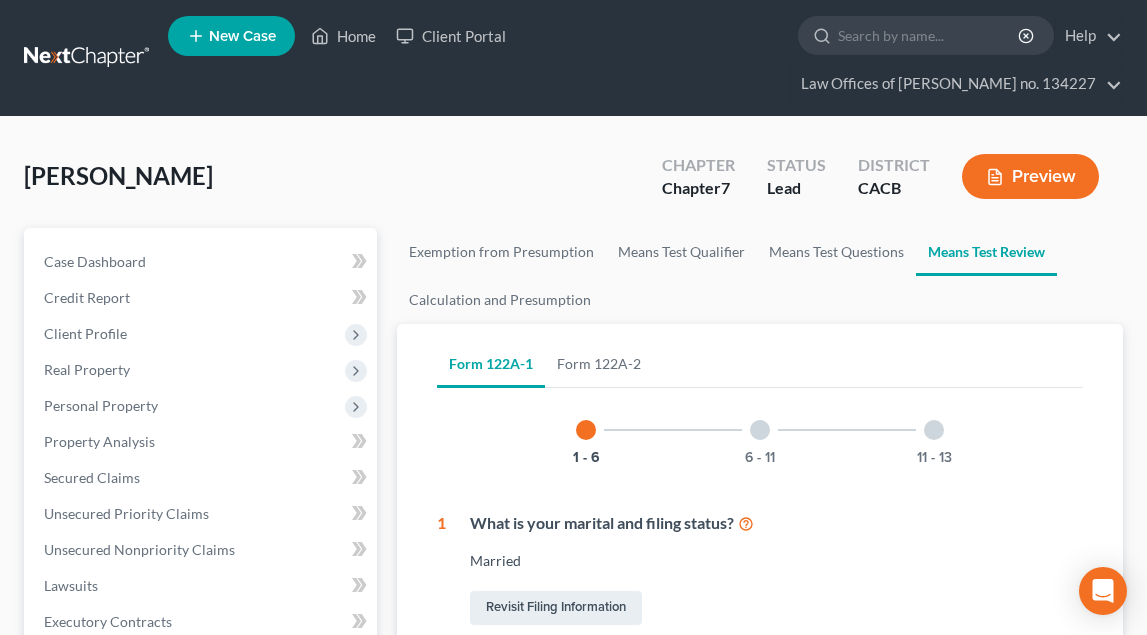 scroll, scrollTop: 0, scrollLeft: 0, axis: both 